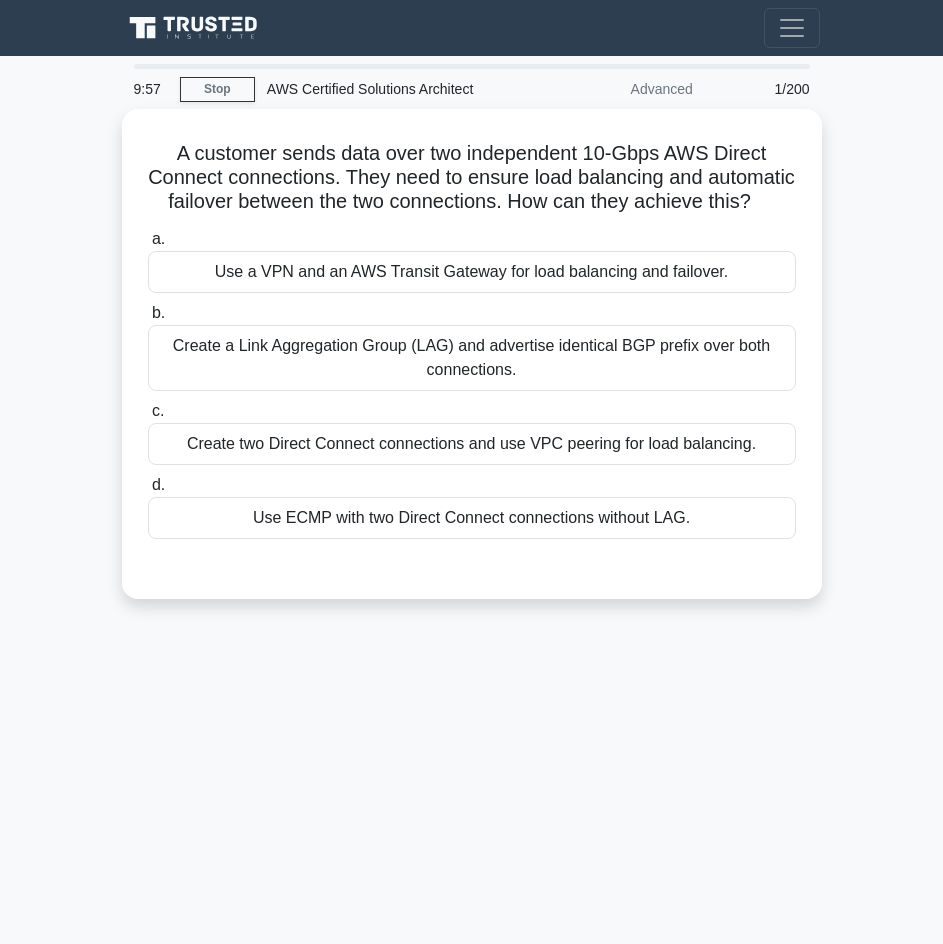 scroll, scrollTop: 0, scrollLeft: 0, axis: both 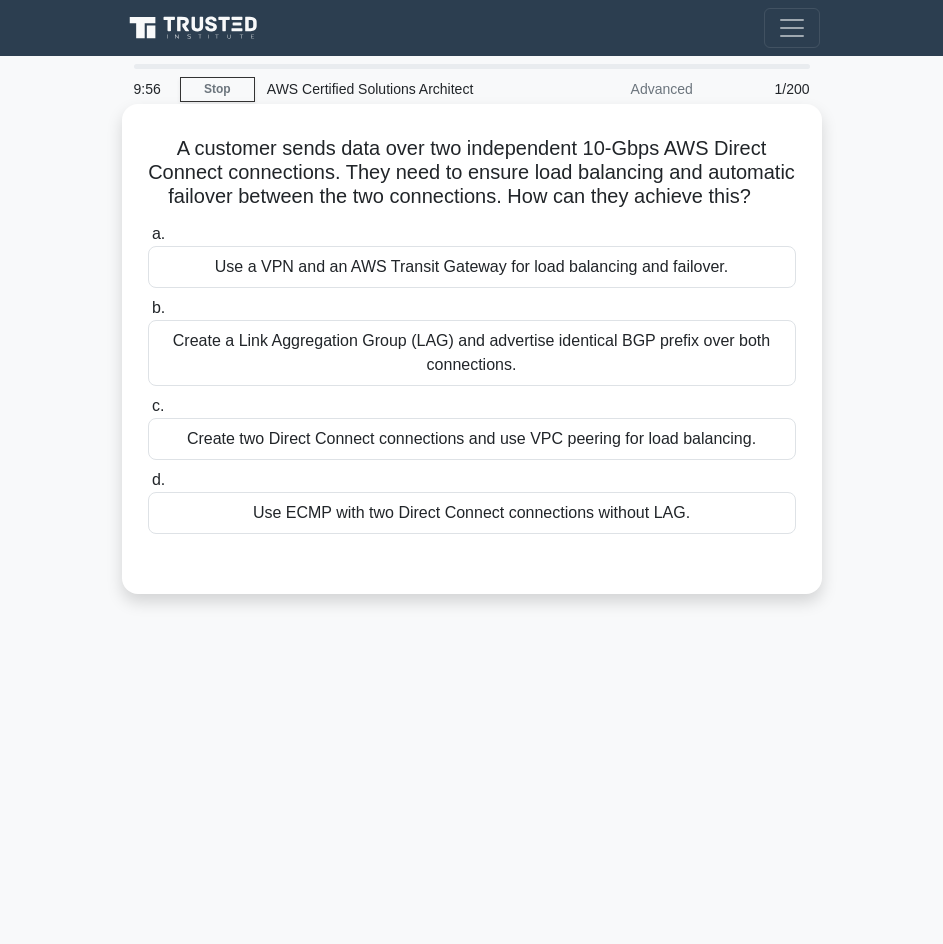 click on "A customer sends data over two independent 10-Gbps AWS Direct Connect connections. They need to ensure load balancing and automatic failover between the two connections. How can they achieve this?
.spinner_0XTQ{transform-origin:center;animation:spinner_y6GP .75s linear infinite}@keyframes spinner_y6GP{100%{transform:rotate(360deg)}}" at bounding box center [472, 173] 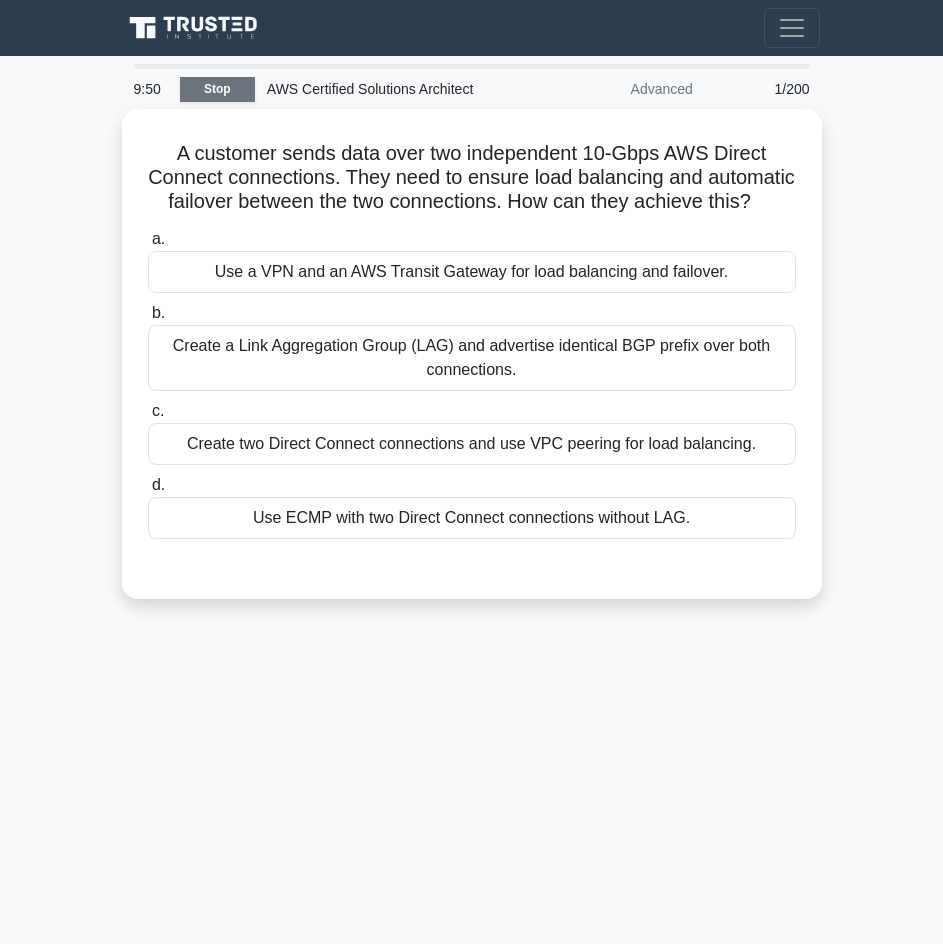click on "Stop" at bounding box center [217, 89] 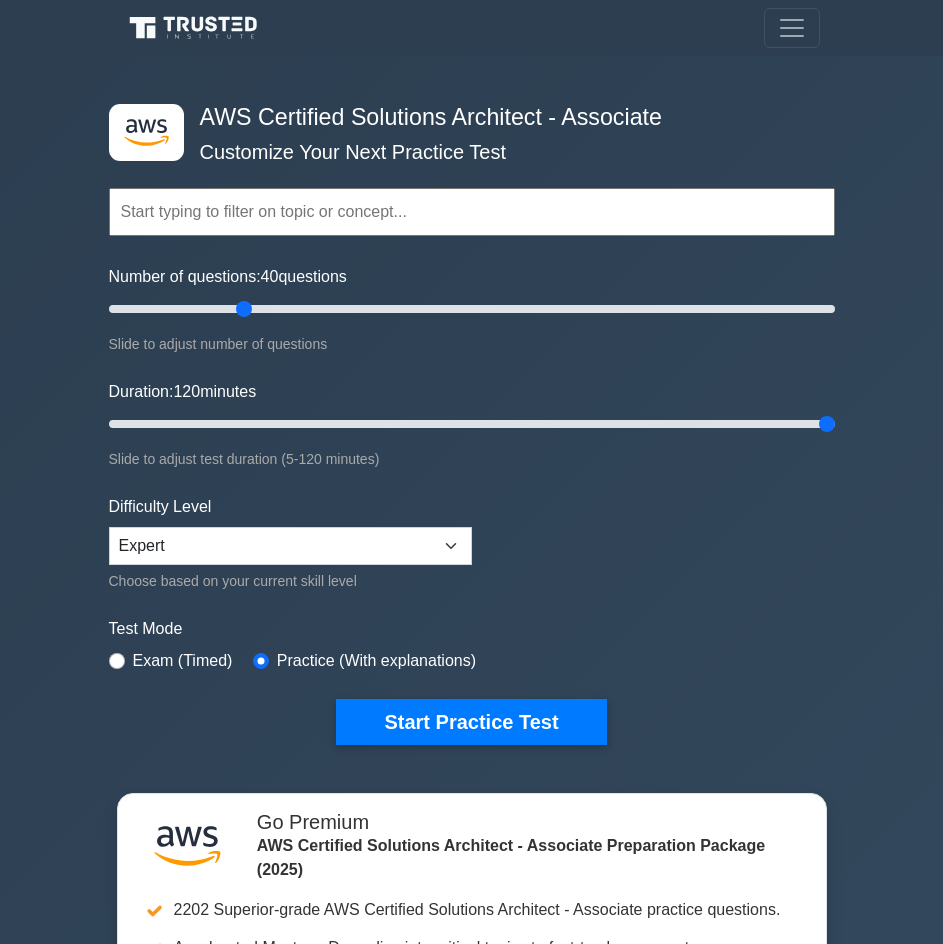 scroll, scrollTop: 0, scrollLeft: 0, axis: both 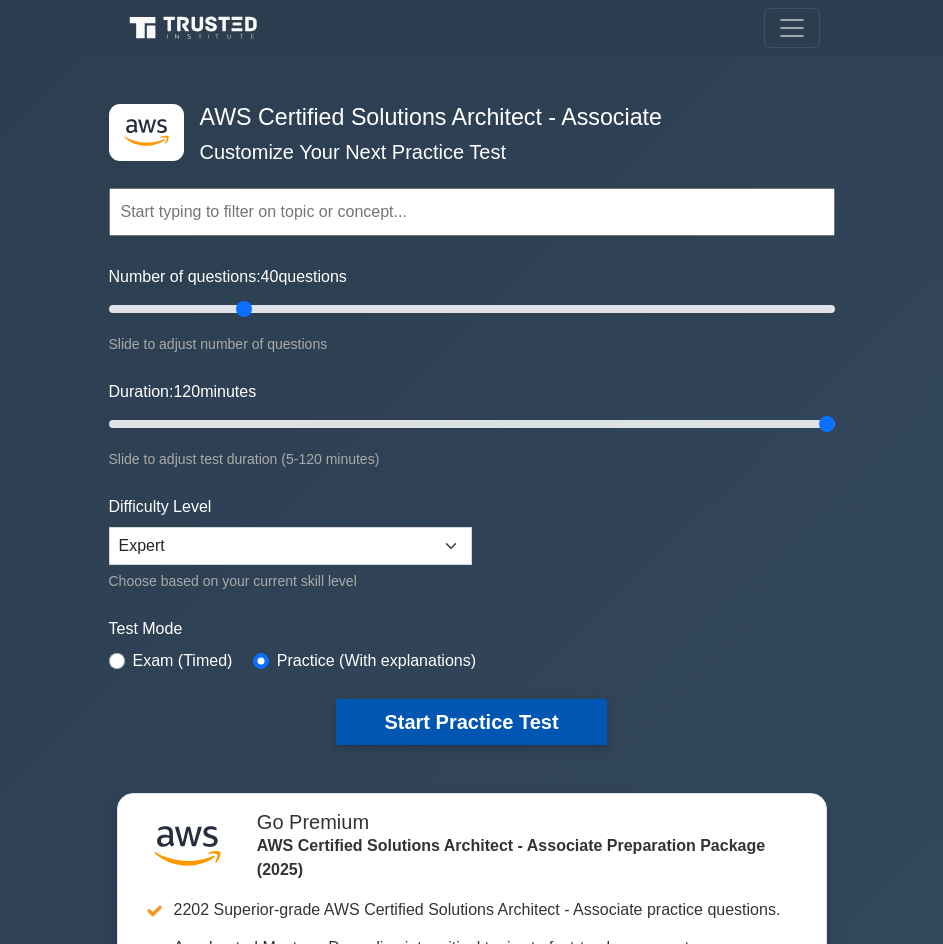 click on "Start Practice Test" at bounding box center [471, 722] 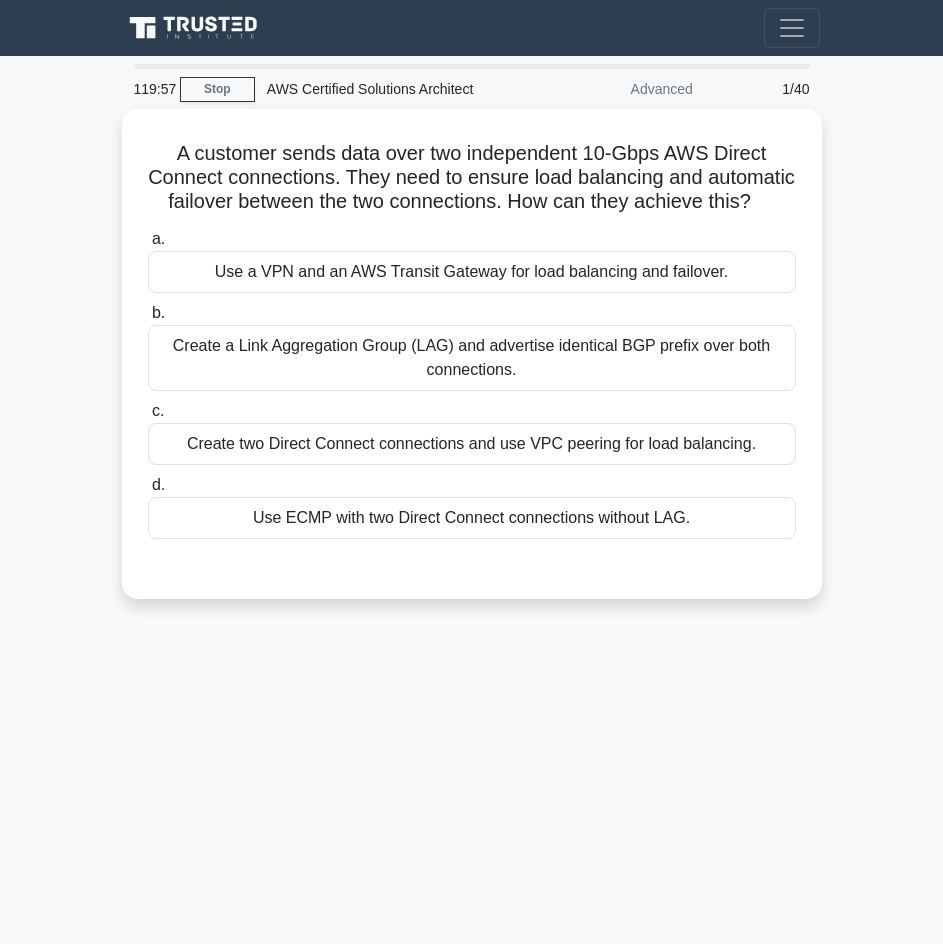 scroll, scrollTop: 0, scrollLeft: 0, axis: both 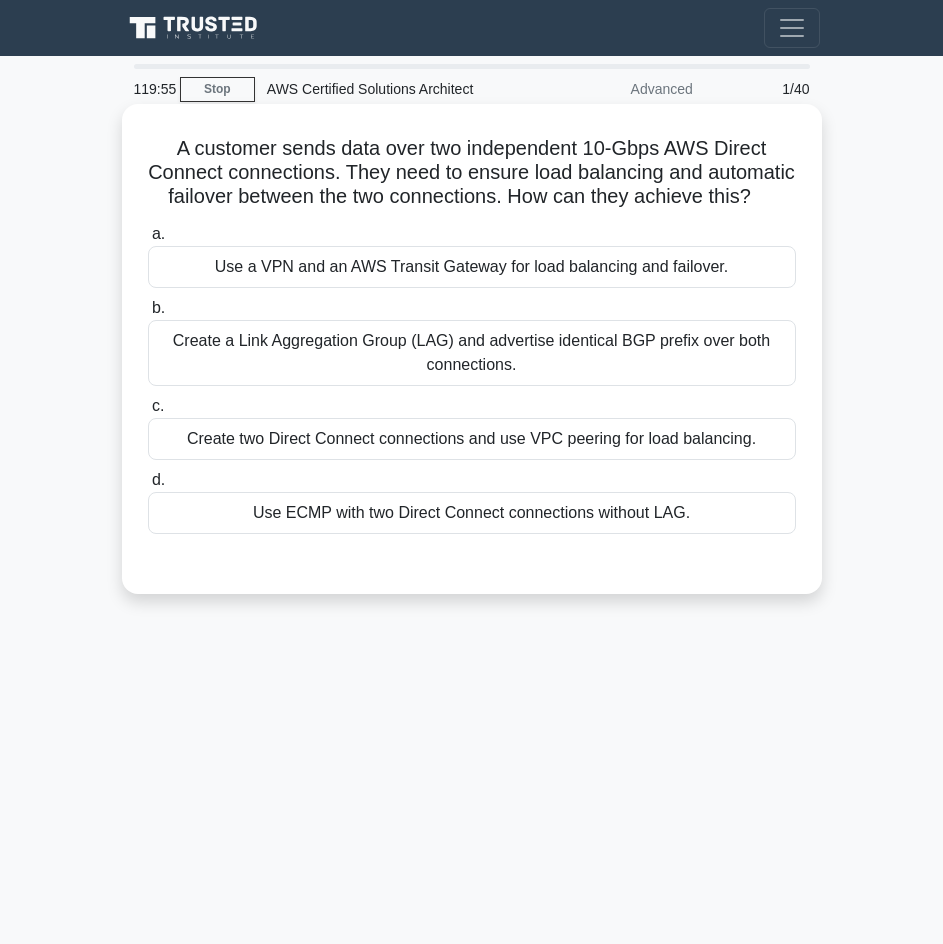 drag, startPoint x: 171, startPoint y: 161, endPoint x: 495, endPoint y: 223, distance: 329.87875 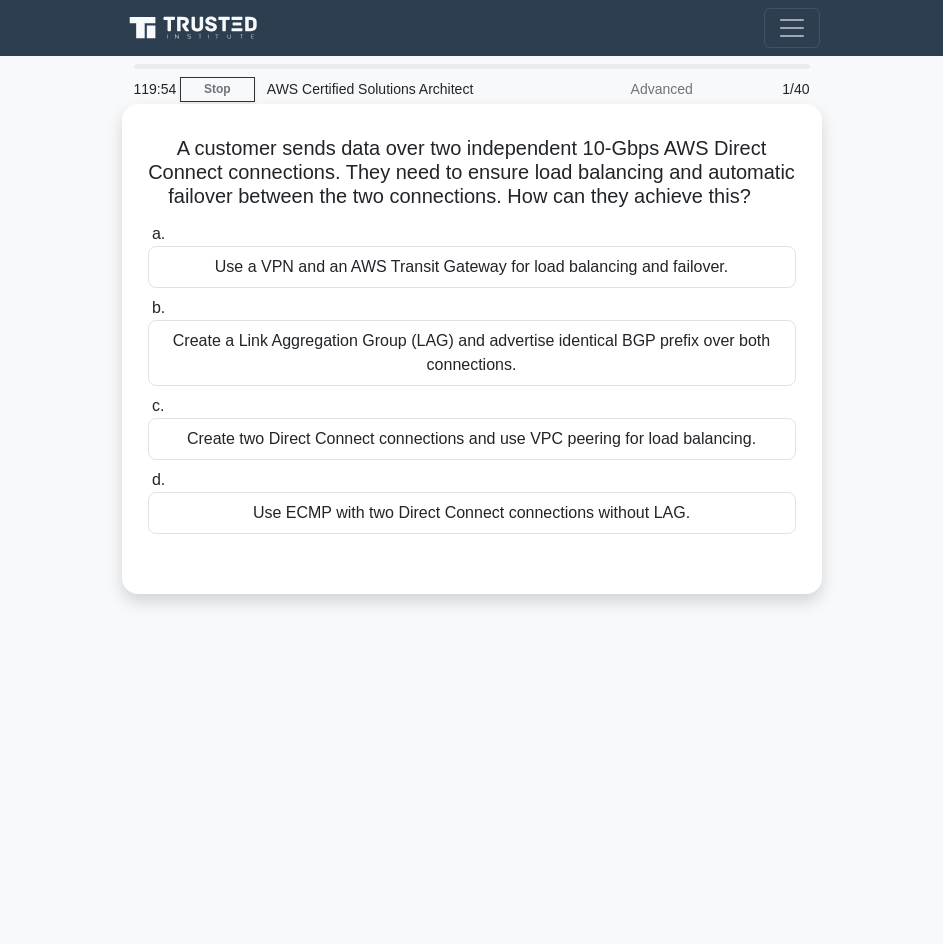 click on ".spinner_0XTQ{transform-origin:center;animation:spinner_y6GP .75s linear infinite}@keyframes spinner_y6GP{100%{transform:rotate(360deg)}}" at bounding box center (763, 198) 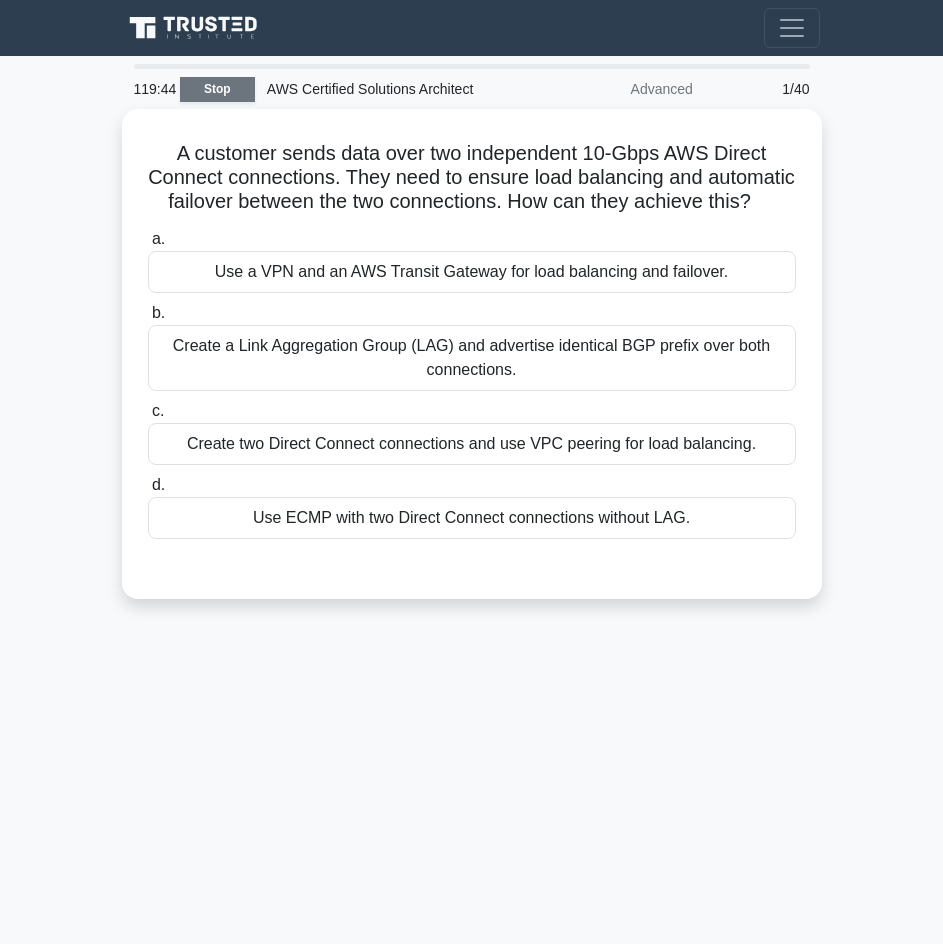 click on "Stop" at bounding box center [217, 89] 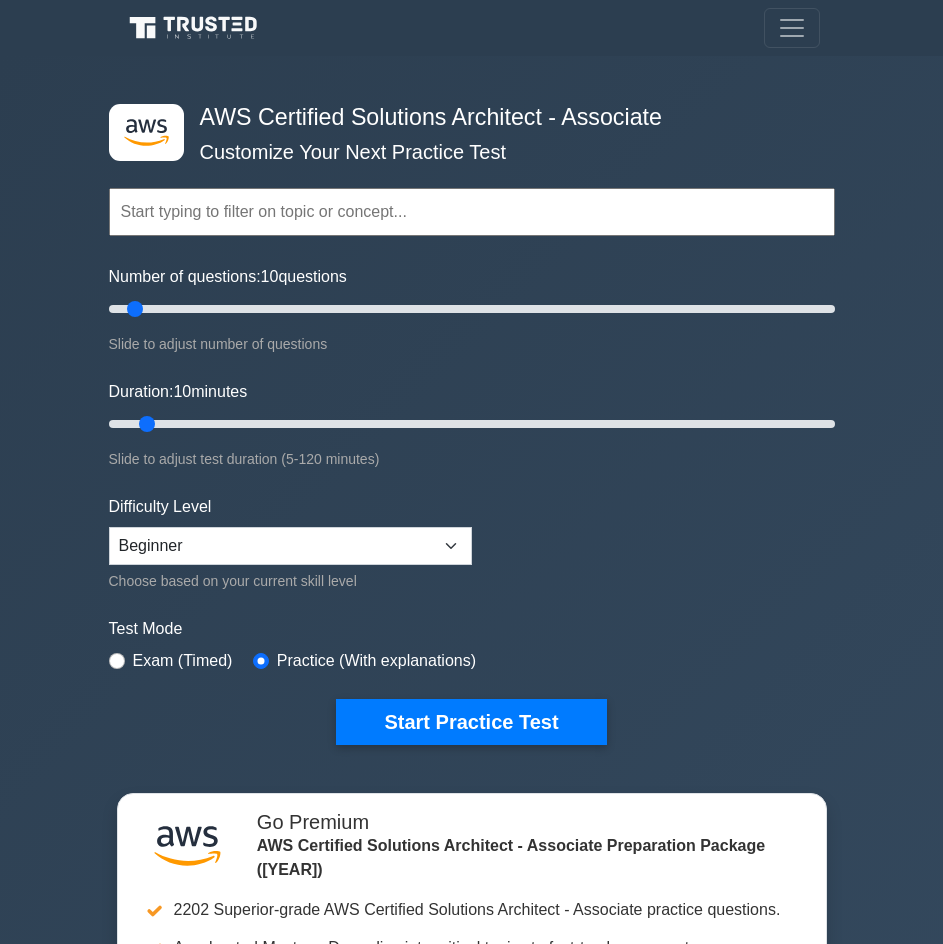 scroll, scrollTop: 0, scrollLeft: 0, axis: both 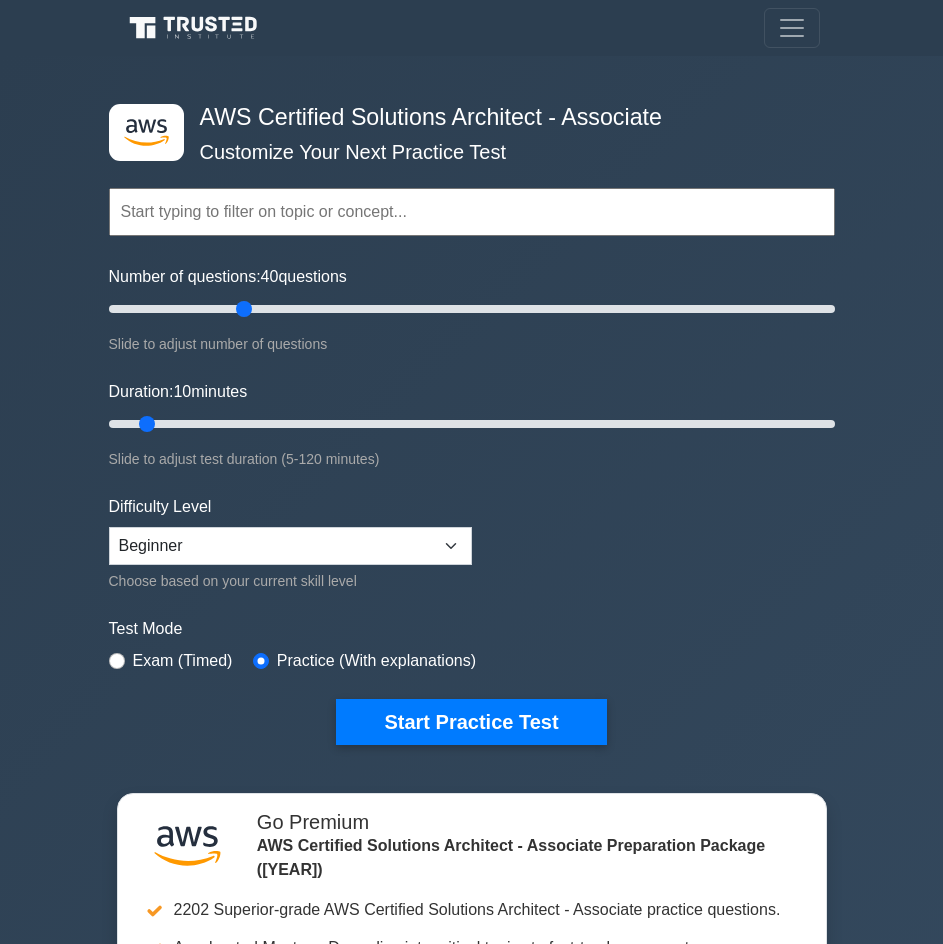 drag, startPoint x: 136, startPoint y: 307, endPoint x: 252, endPoint y: 302, distance: 116.10771 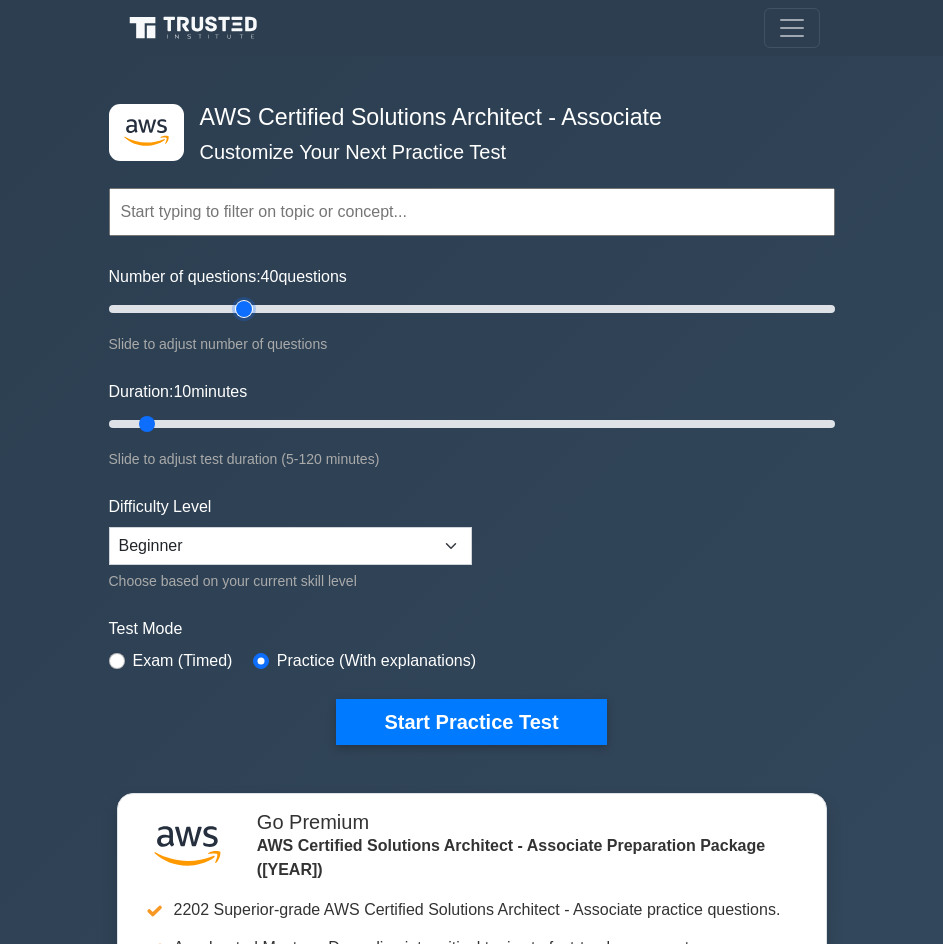 type on "40" 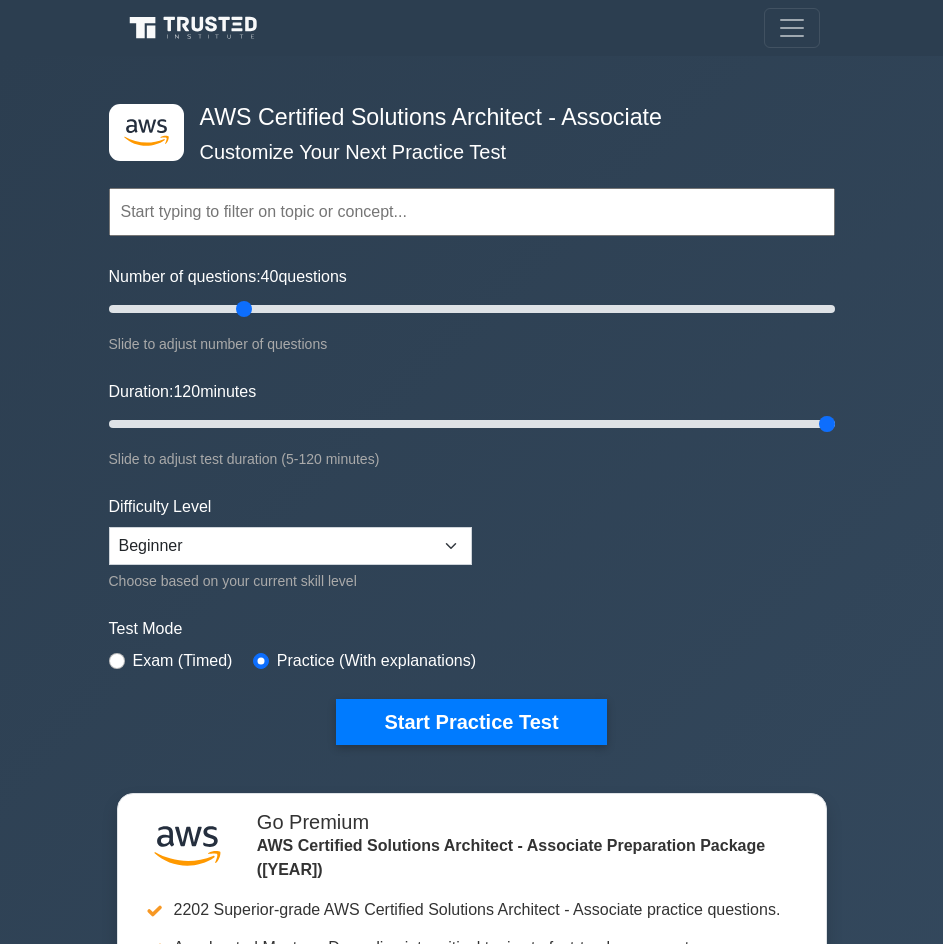 drag, startPoint x: 147, startPoint y: 421, endPoint x: 892, endPoint y: 404, distance: 745.1939 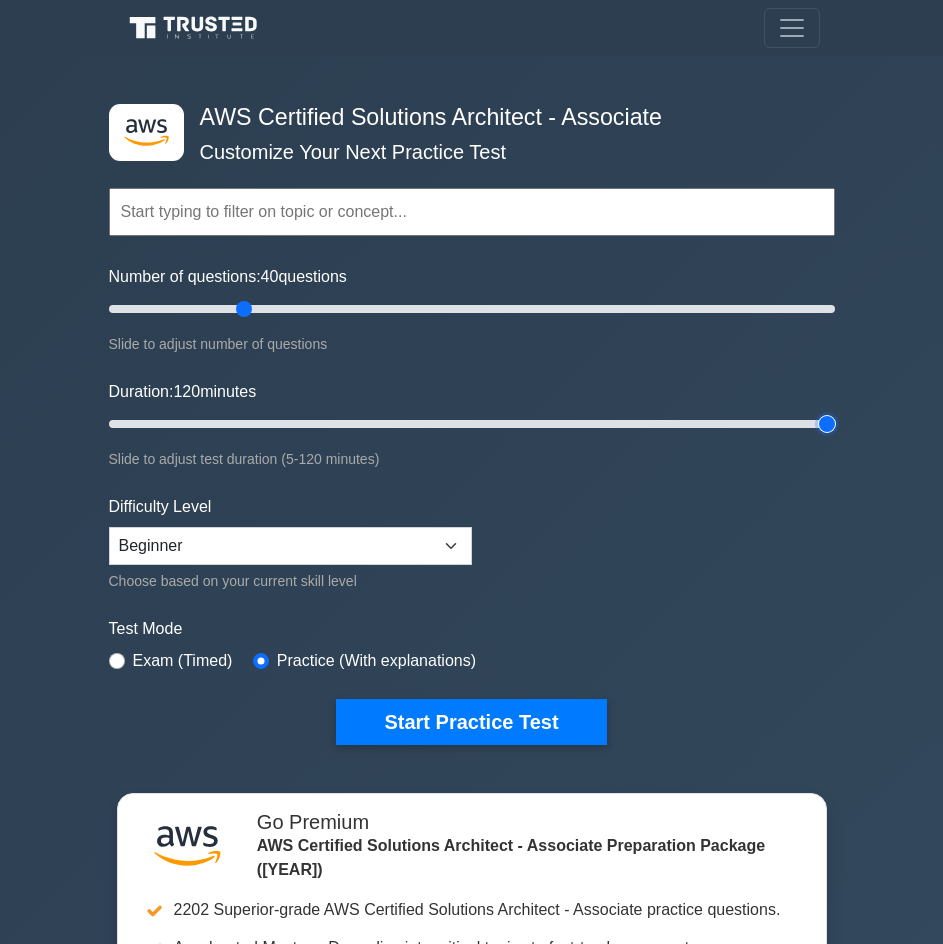 type on "120" 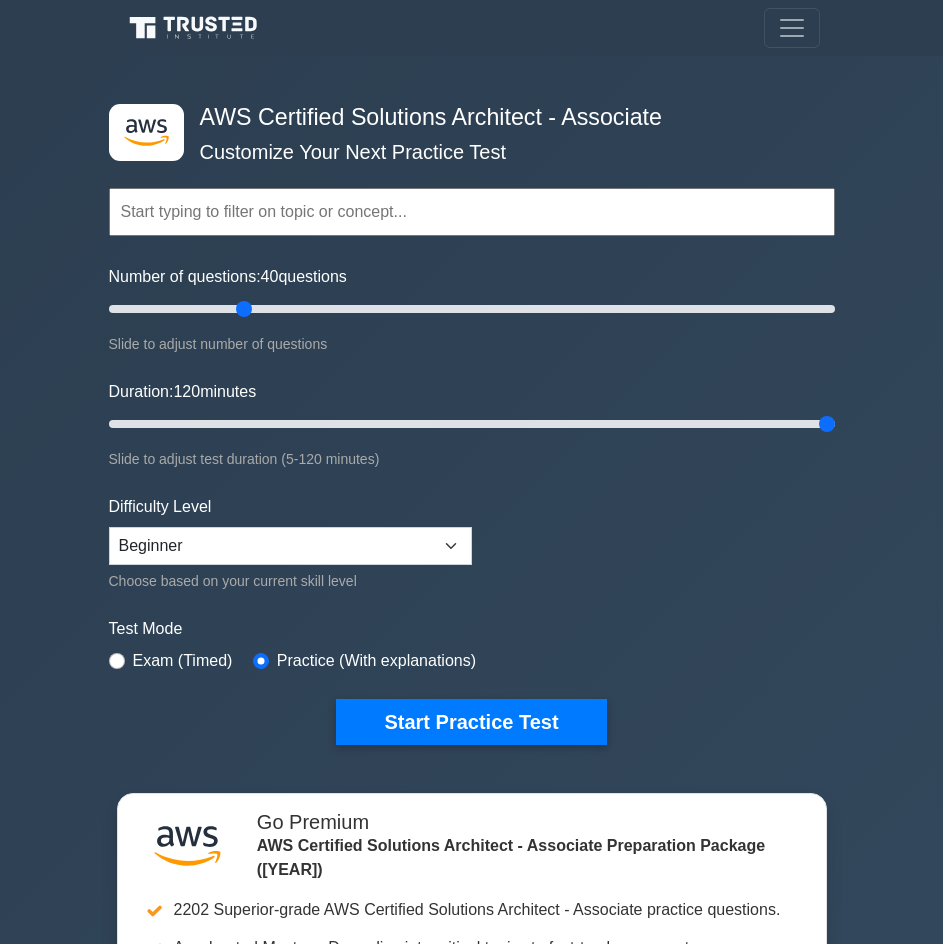 click at bounding box center [472, 212] 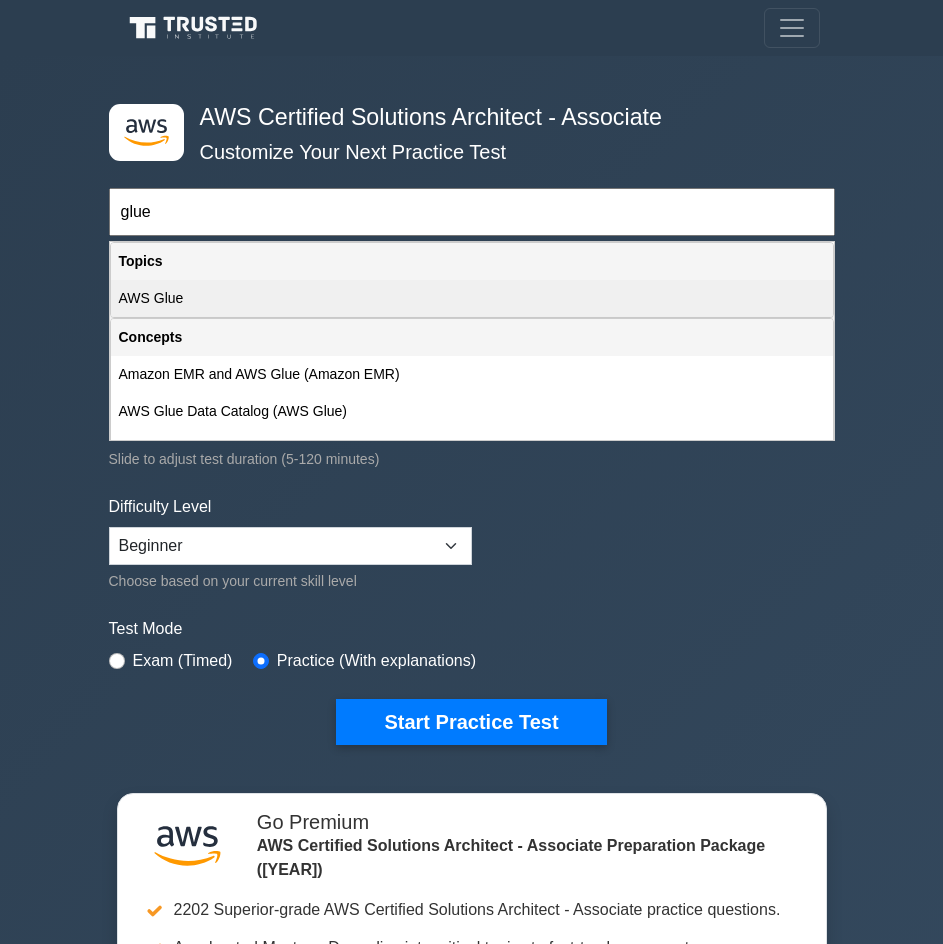 type on "glue" 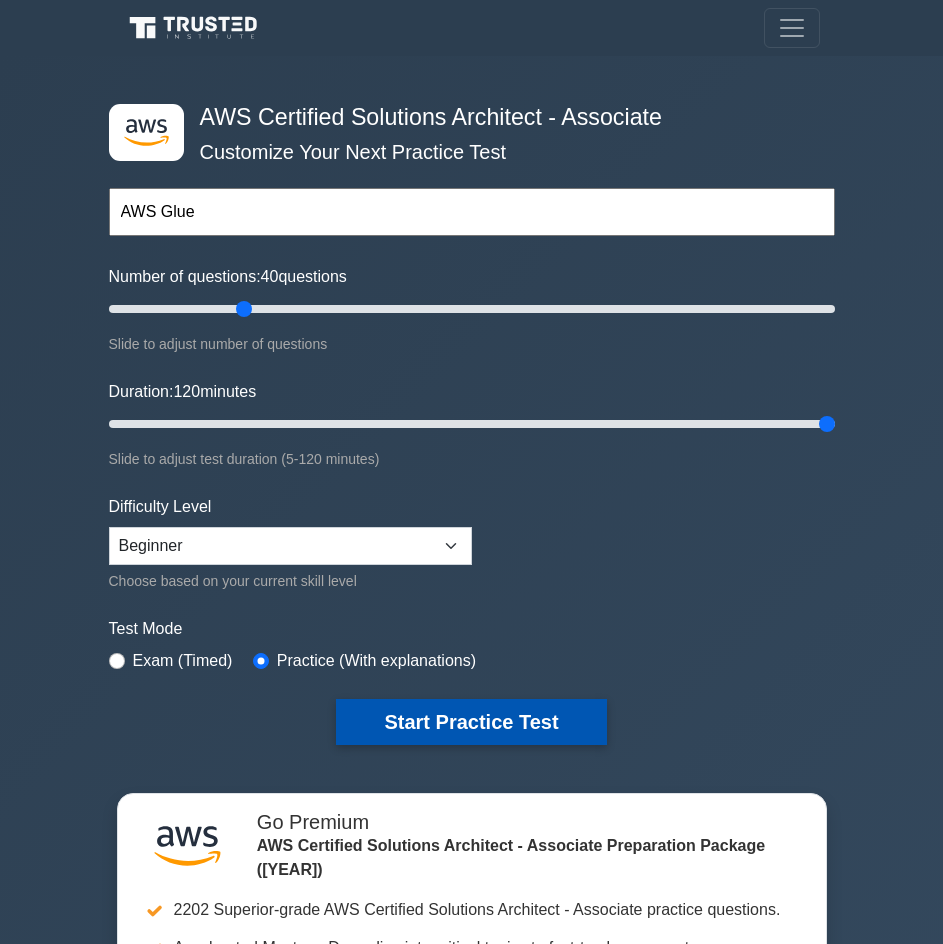 click on "Start Practice Test" at bounding box center [471, 722] 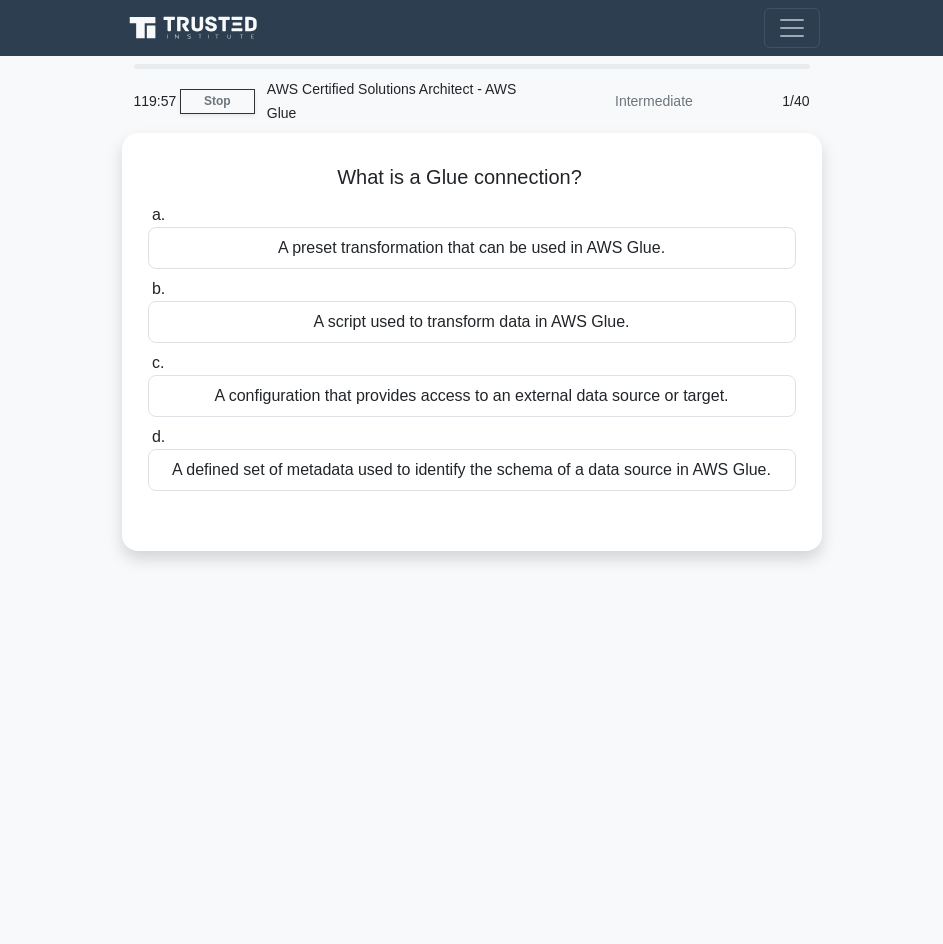 scroll, scrollTop: 0, scrollLeft: 0, axis: both 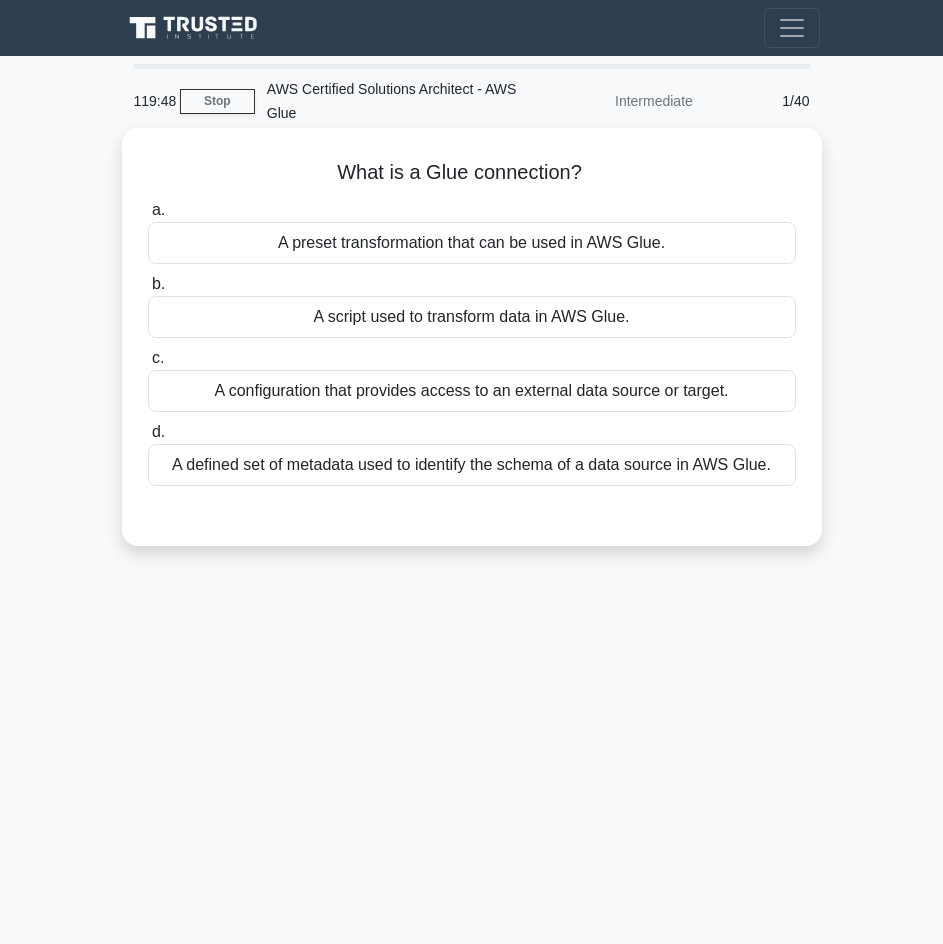 click on "A configuration that provides access to an external data source or target." at bounding box center [472, 391] 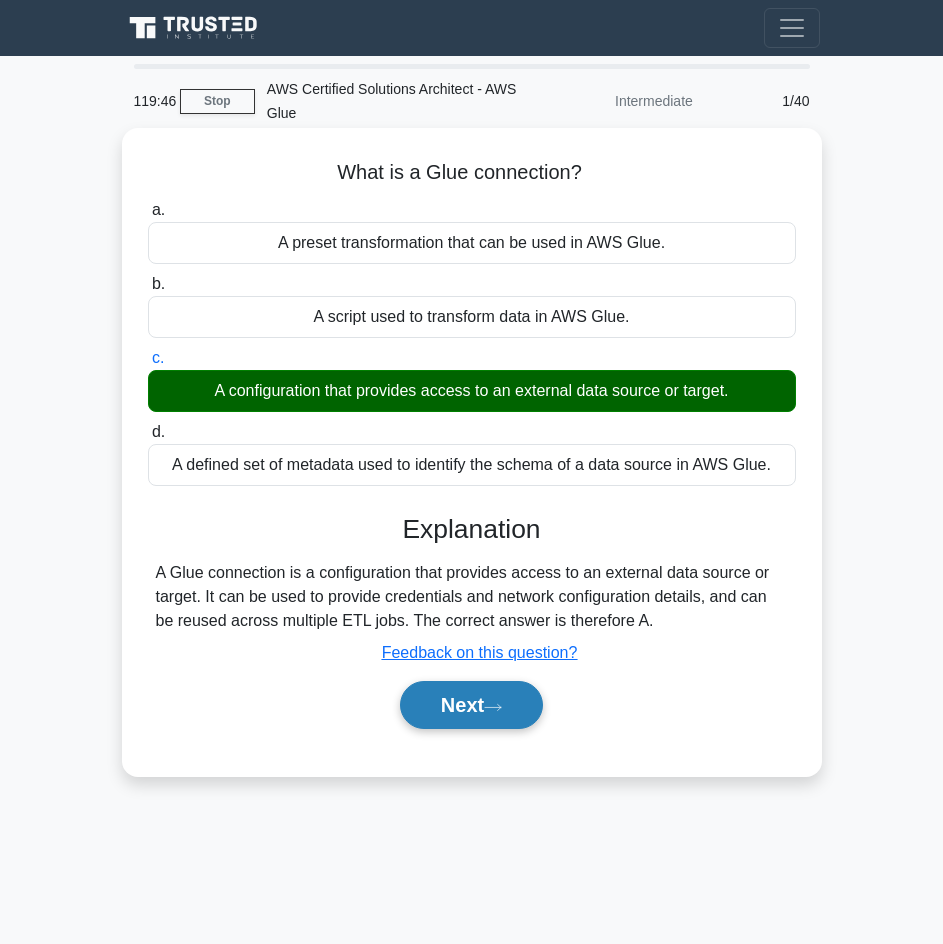 click on "Next" at bounding box center (471, 705) 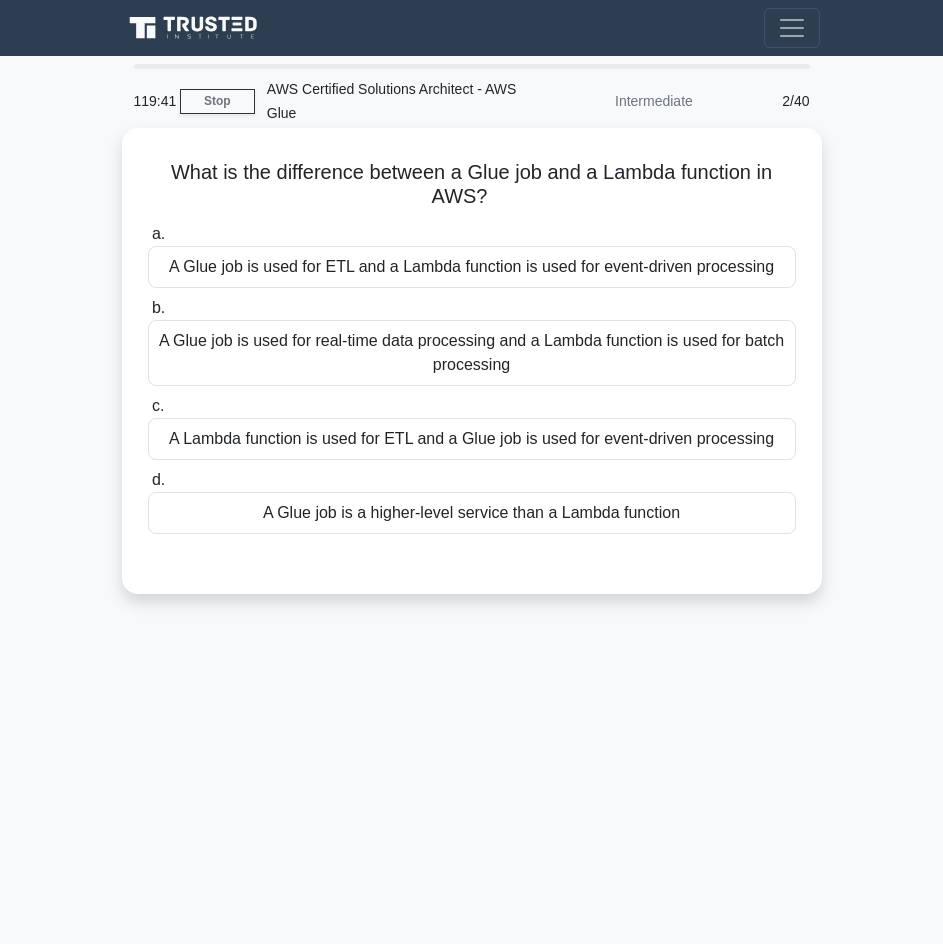 click on "A Glue job is used for ETL and a Lambda function is used for event-driven processing" at bounding box center (472, 267) 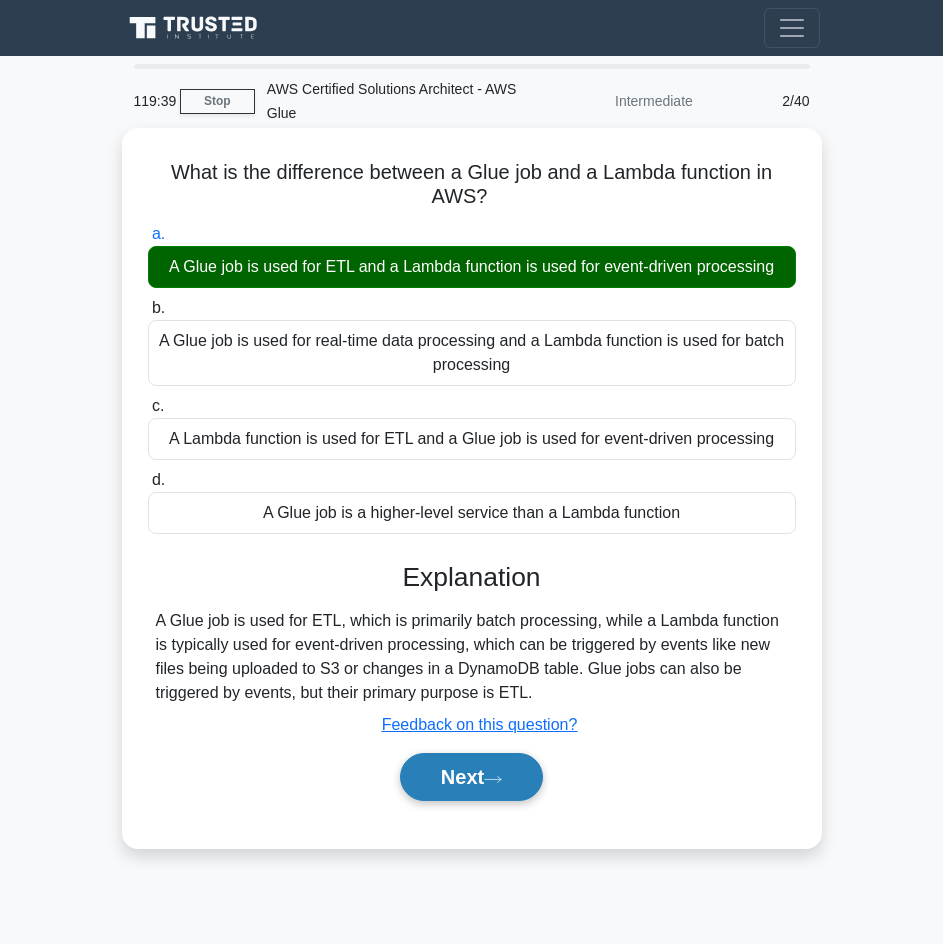 click at bounding box center (493, 779) 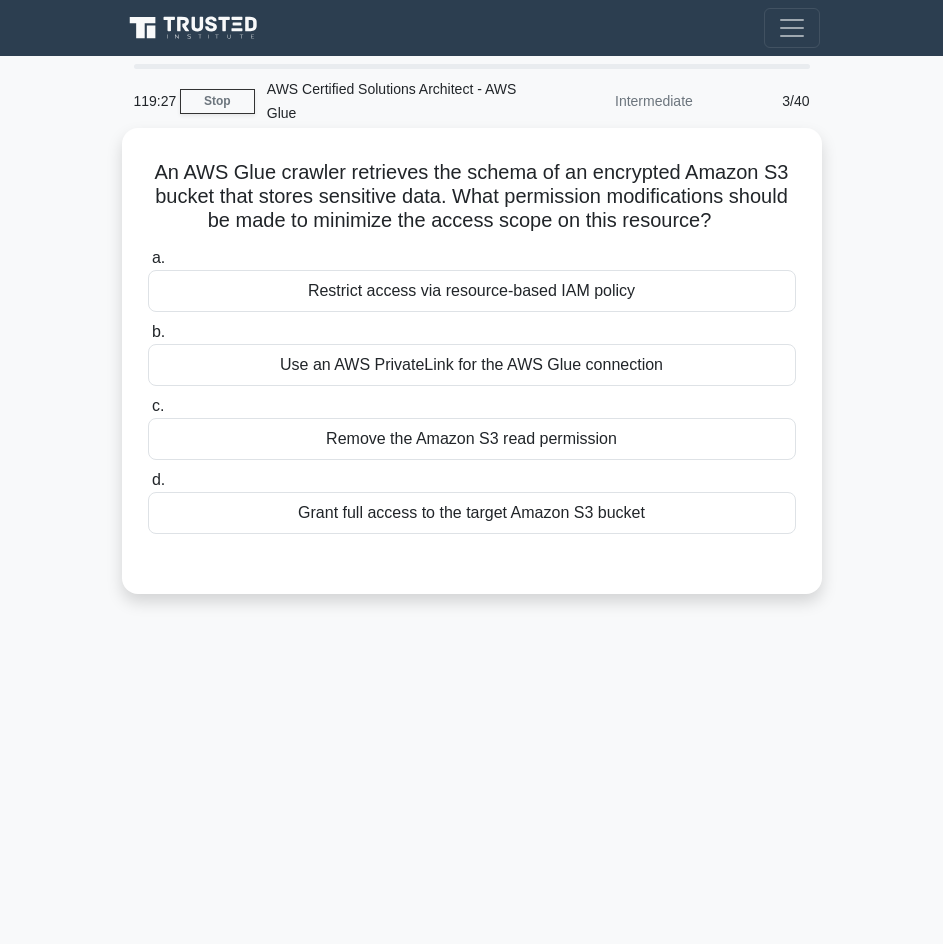 click on "Restrict access via resource-based IAM policy" at bounding box center [472, 291] 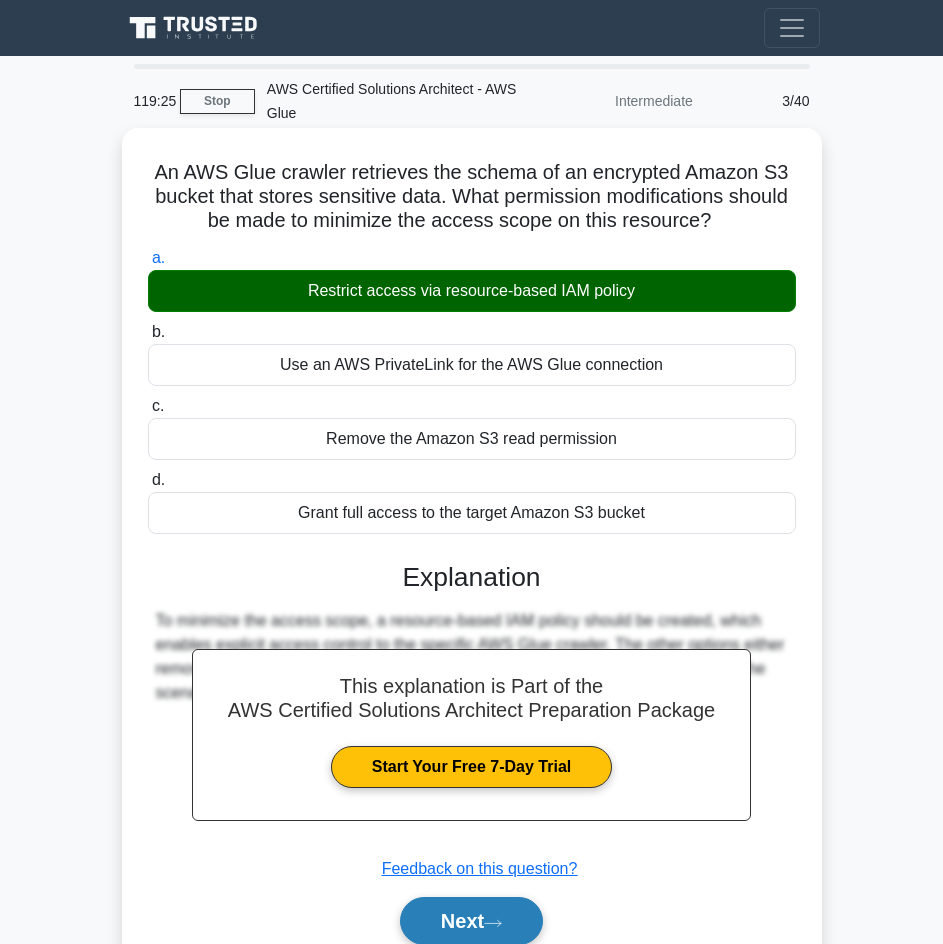 click on "Next" at bounding box center (471, 921) 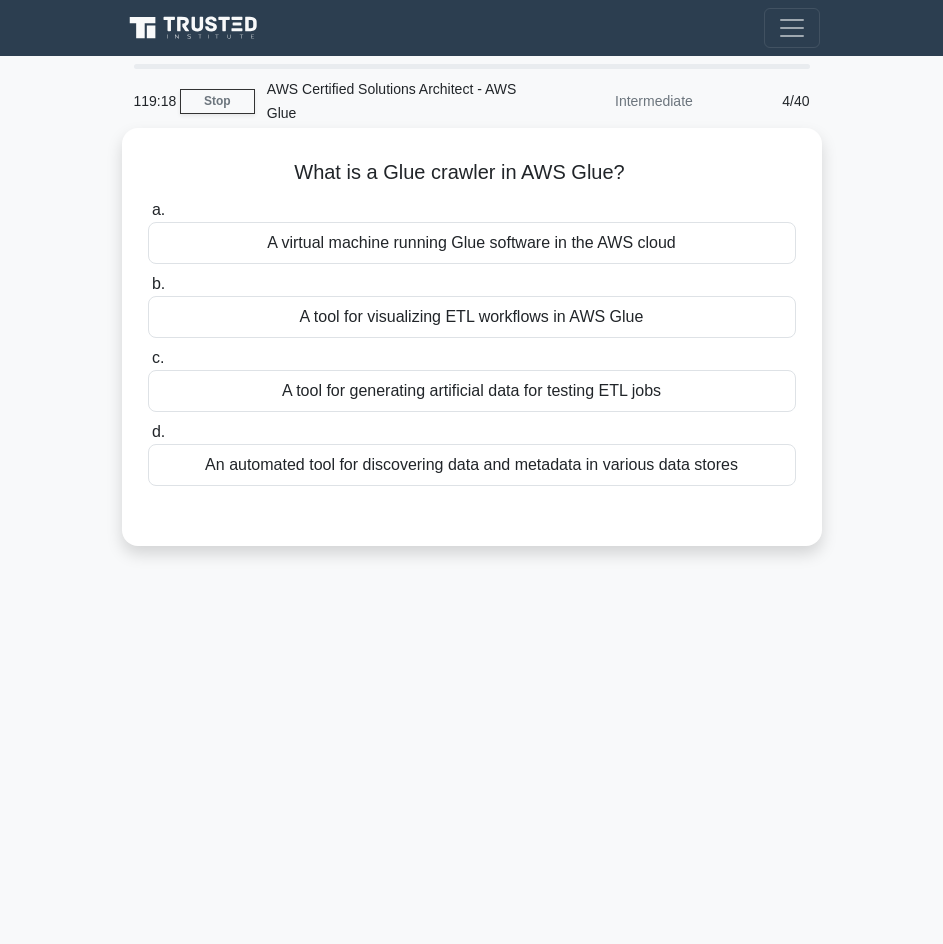 click on "An automated tool for discovering data and metadata in various data stores" at bounding box center [472, 465] 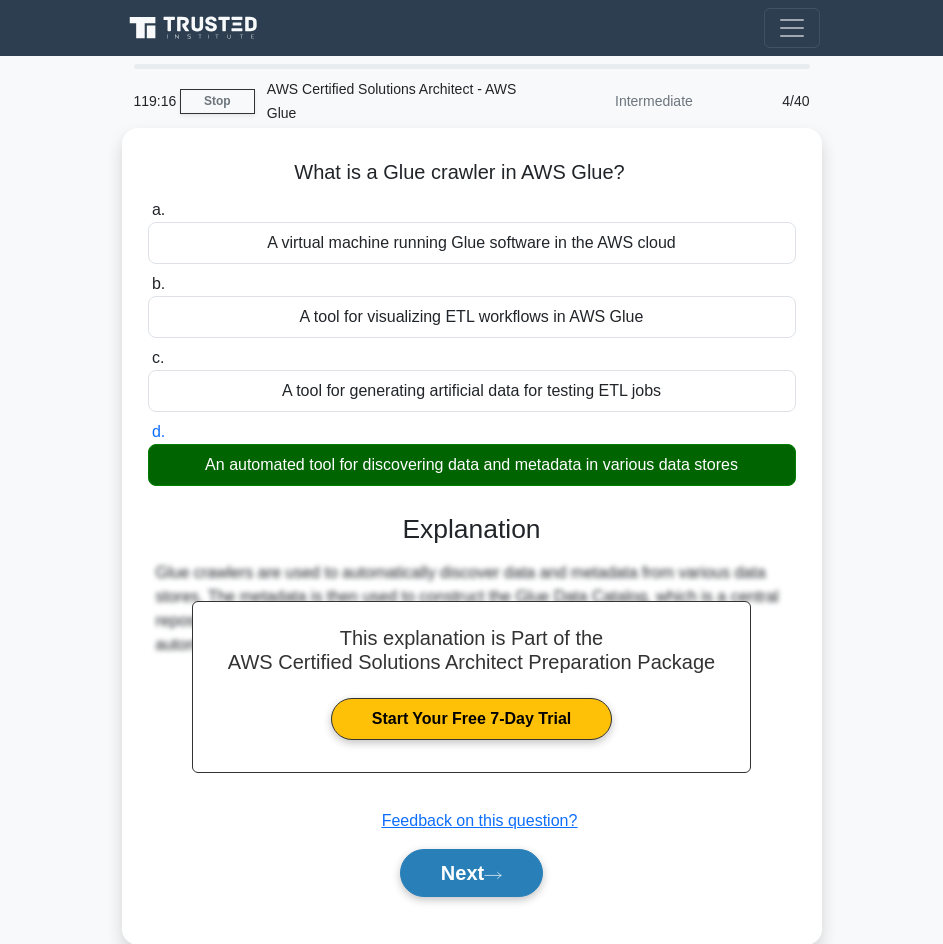 click on "Next" at bounding box center (471, 873) 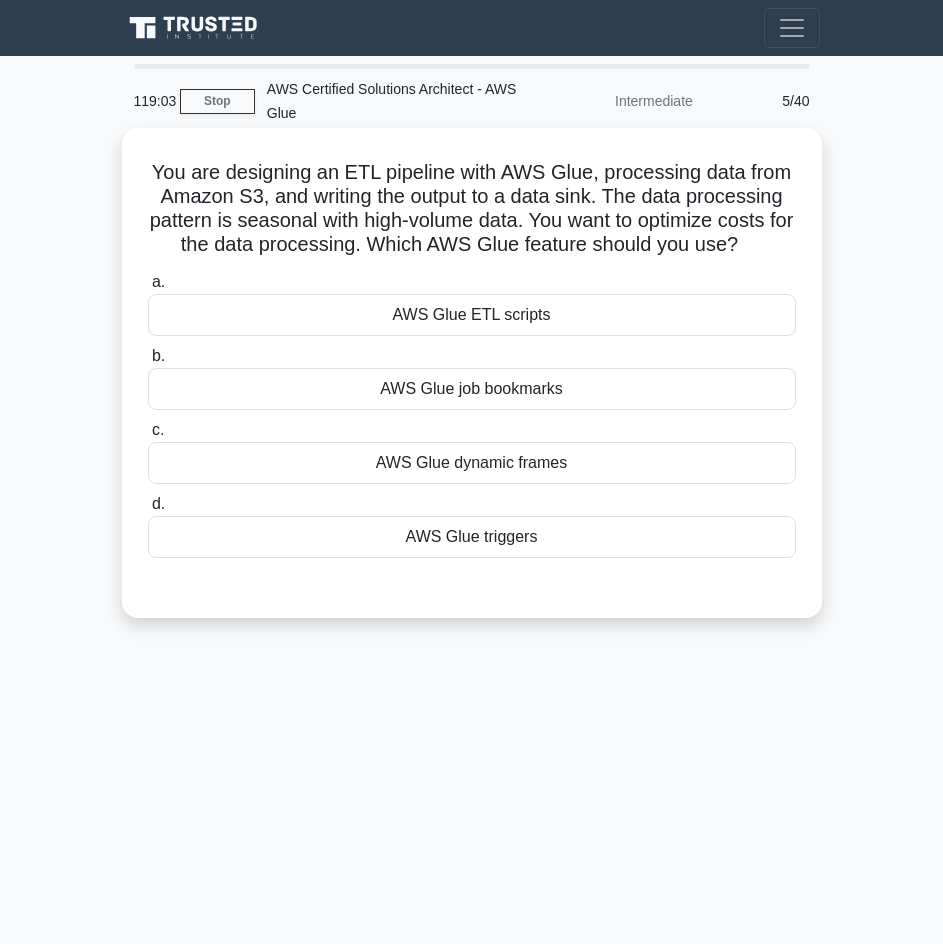 click on "AWS Glue triggers" at bounding box center [472, 537] 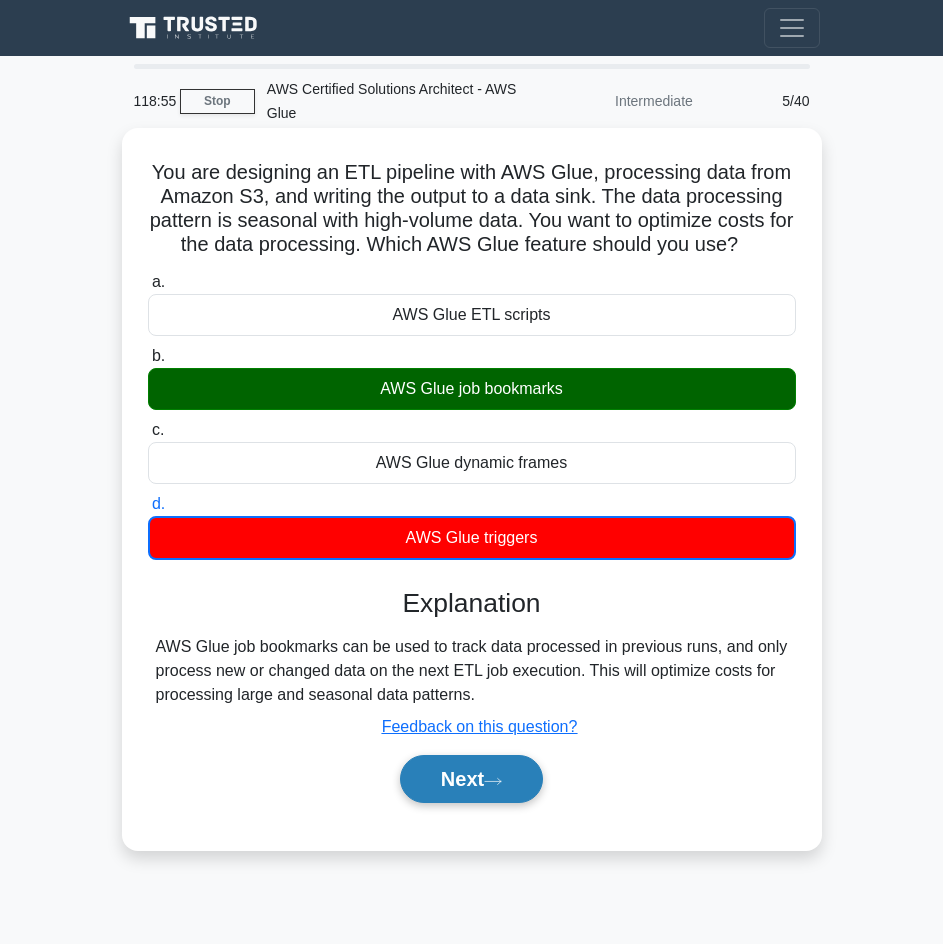 click at bounding box center (493, 781) 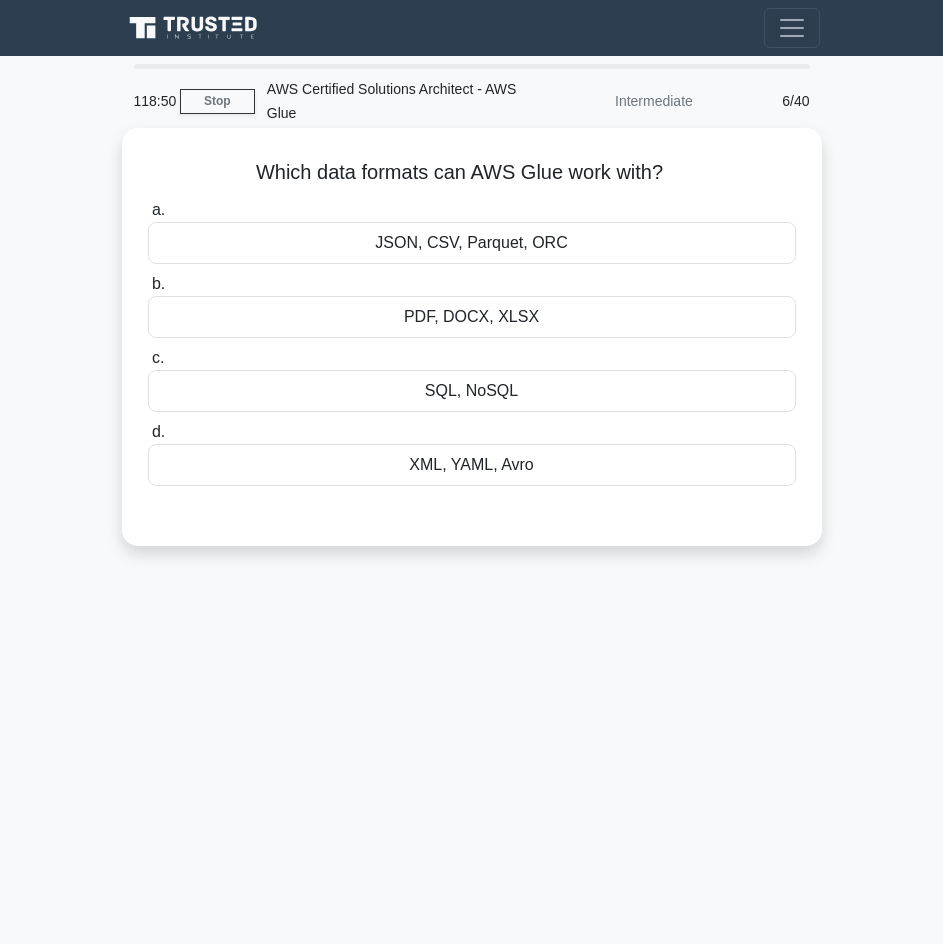 click on "JSON, CSV, Parquet, ORC" at bounding box center [472, 243] 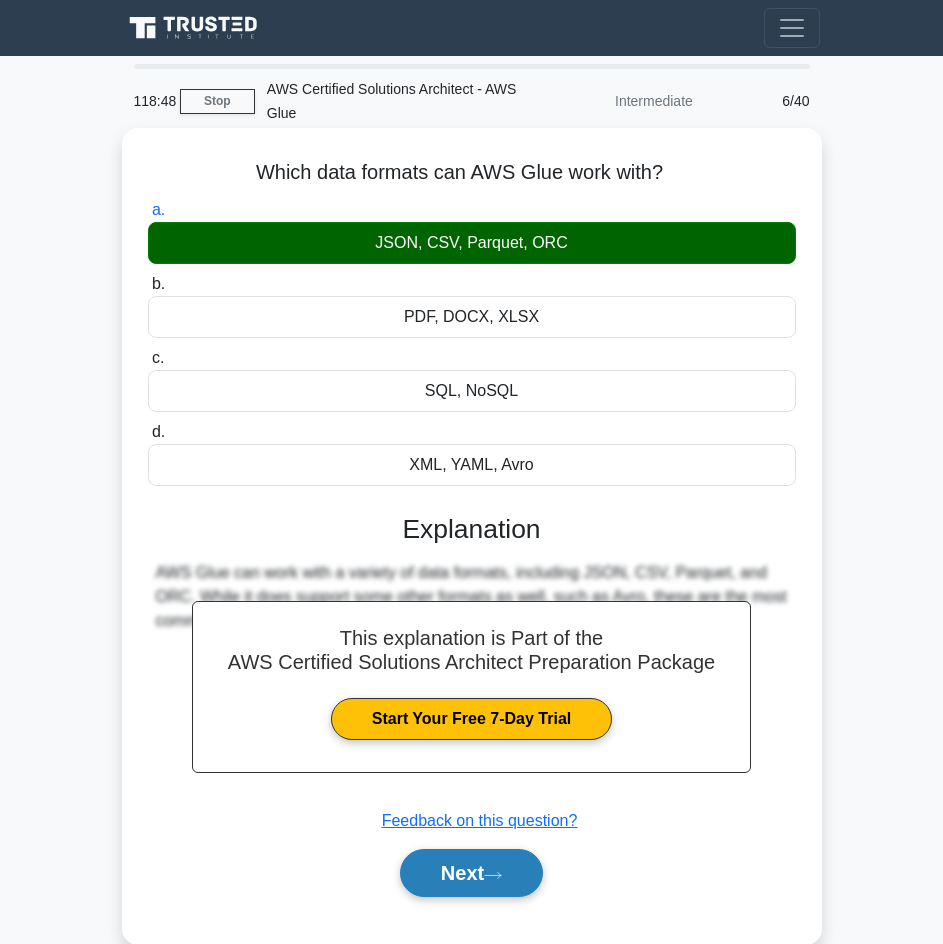 click on "Next" at bounding box center [471, 873] 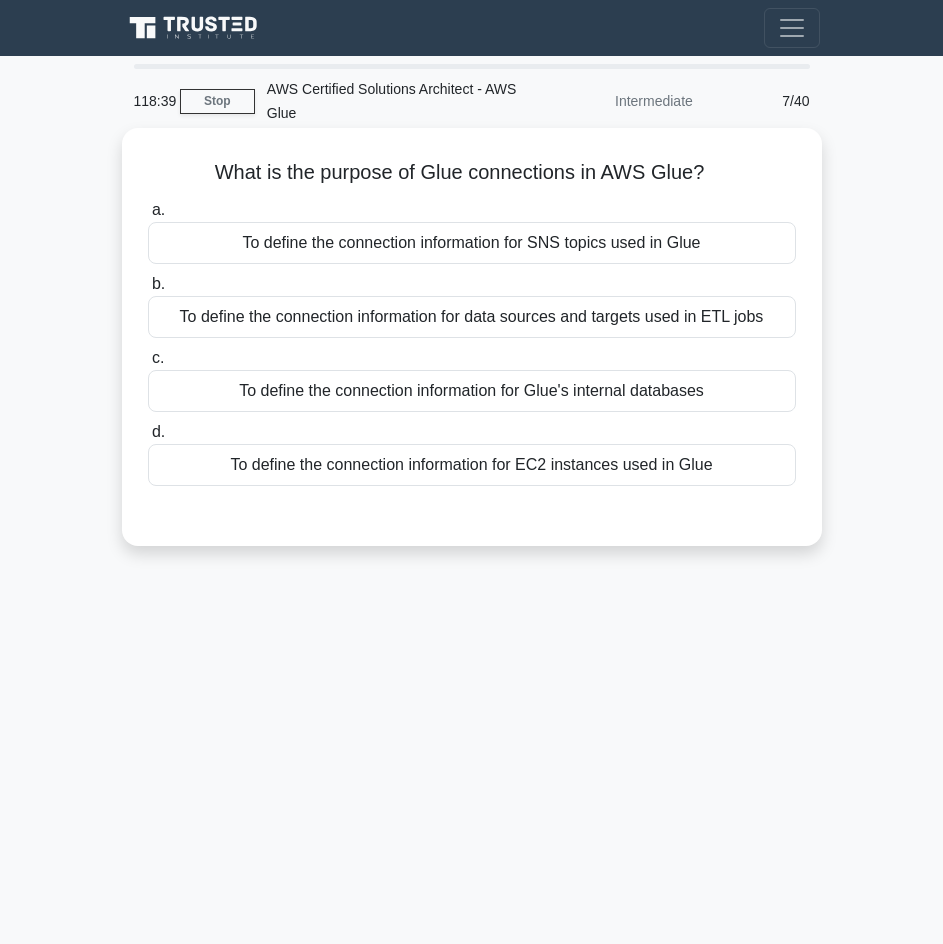 click on "To define the connection information for data sources and targets used in ETL jobs" at bounding box center (472, 317) 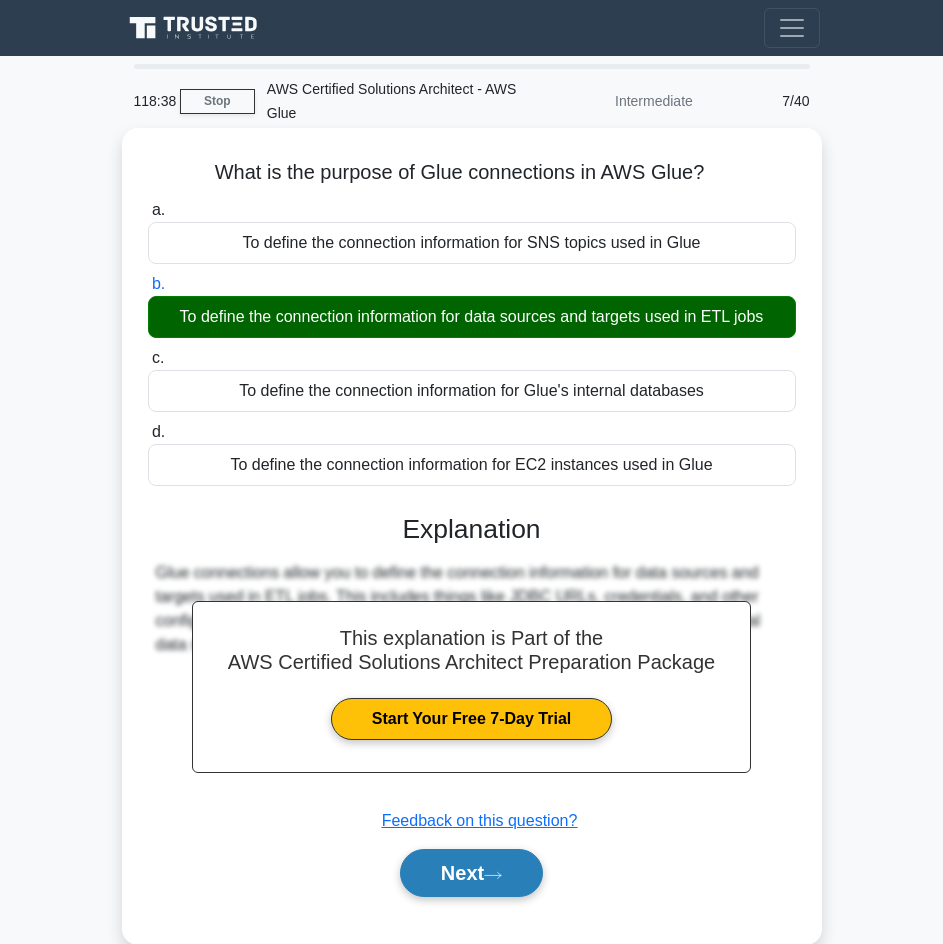 click on "Next" at bounding box center [471, 873] 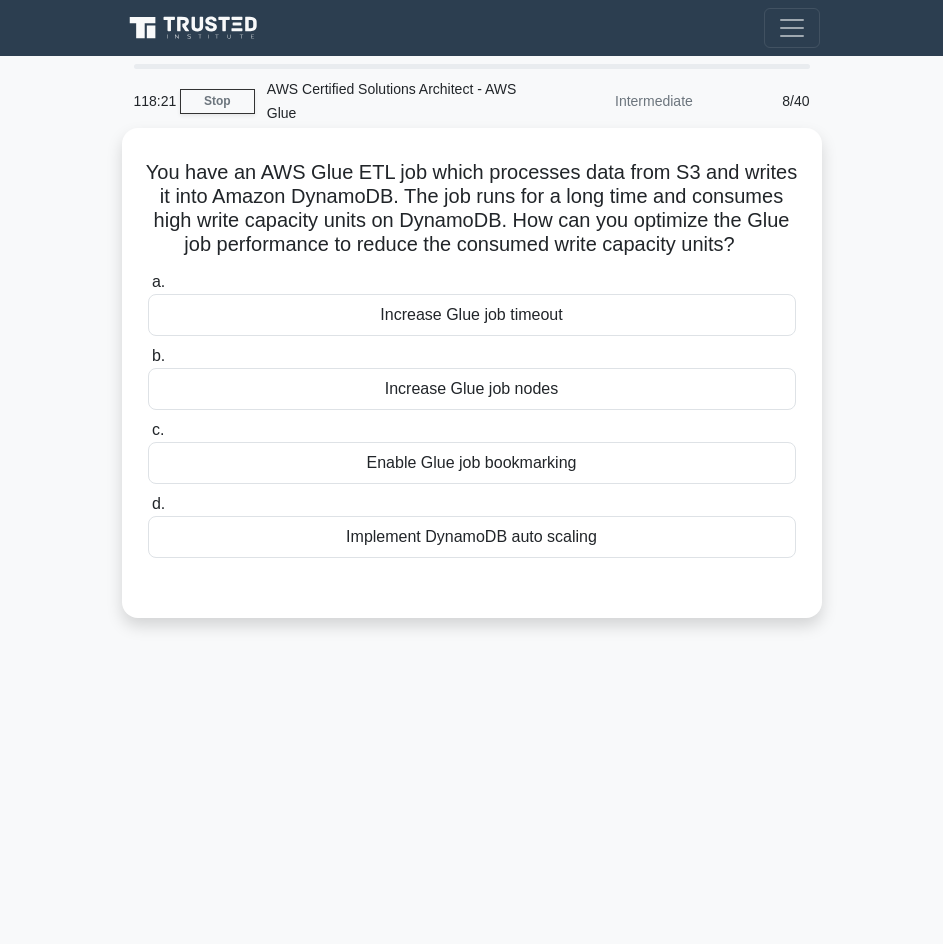 click on "Enable Glue job bookmarking" at bounding box center (472, 463) 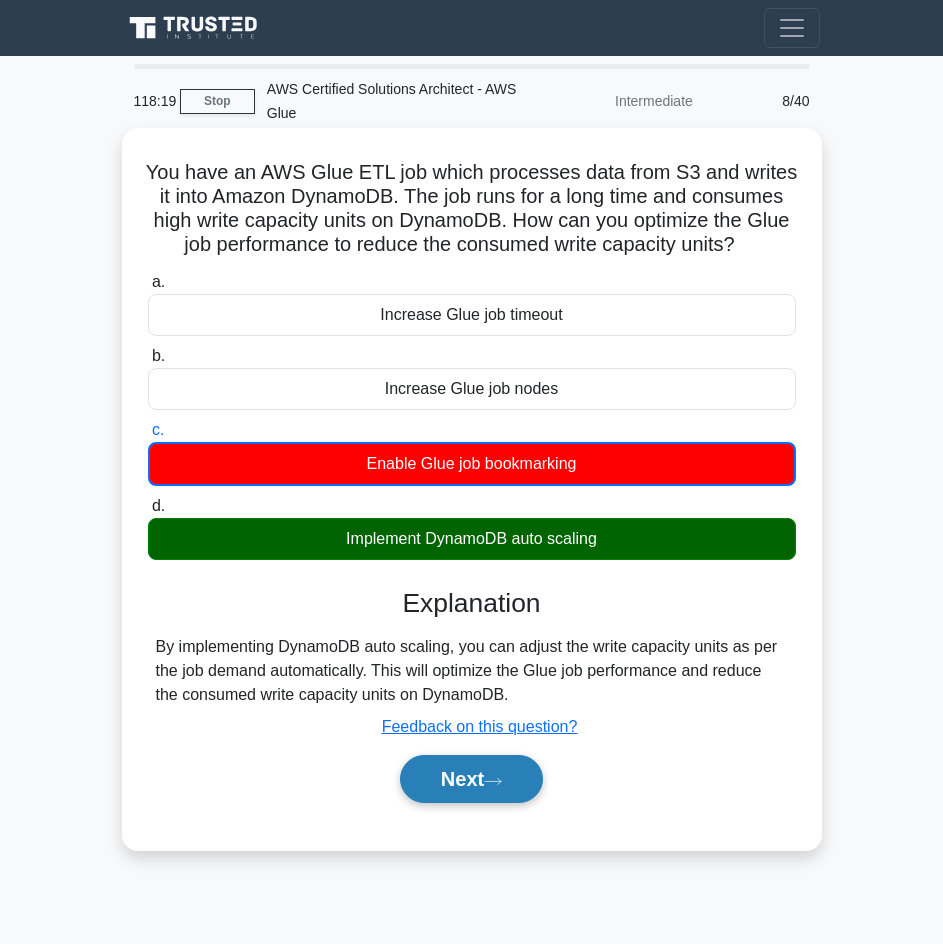 click at bounding box center [493, 781] 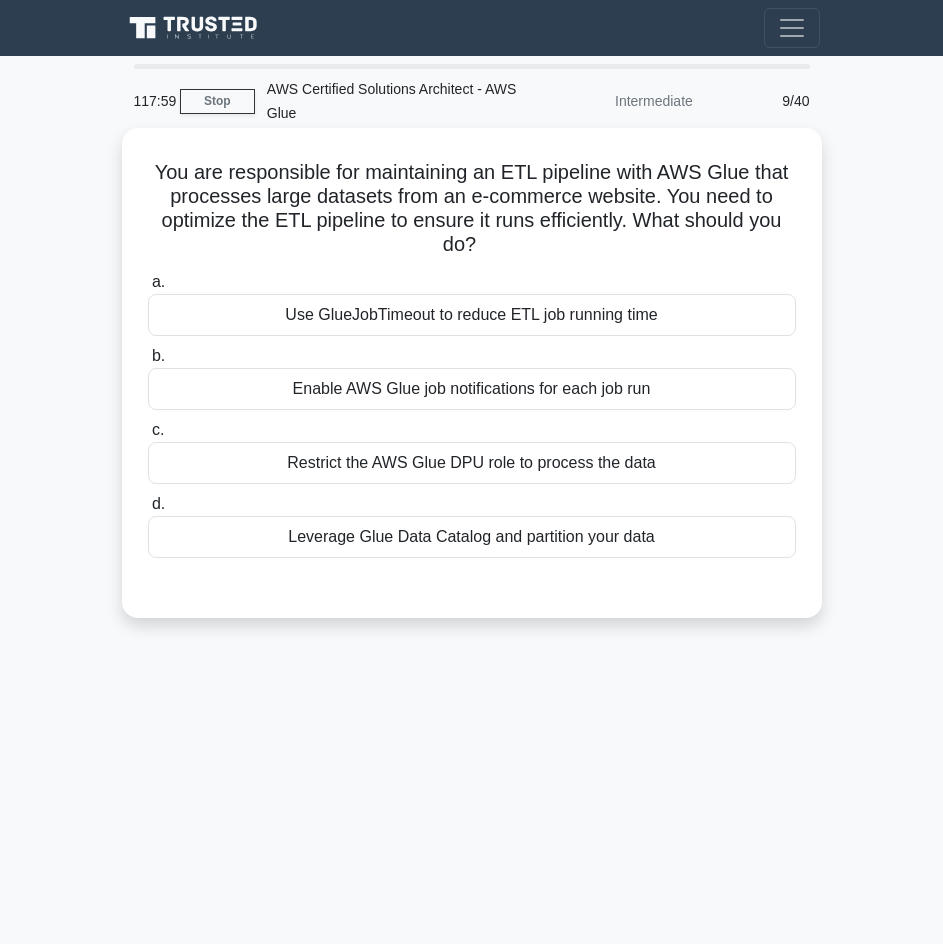 click on "Enable AWS Glue job notifications for each job run" at bounding box center [472, 389] 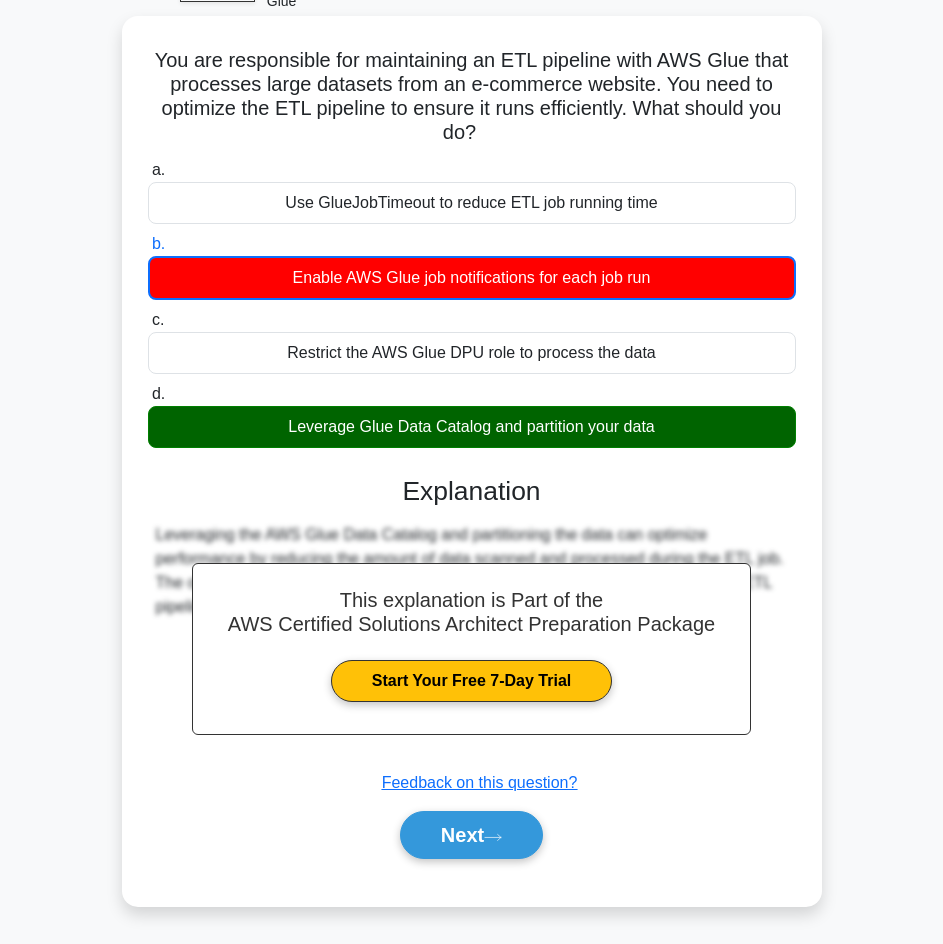 scroll, scrollTop: 128, scrollLeft: 0, axis: vertical 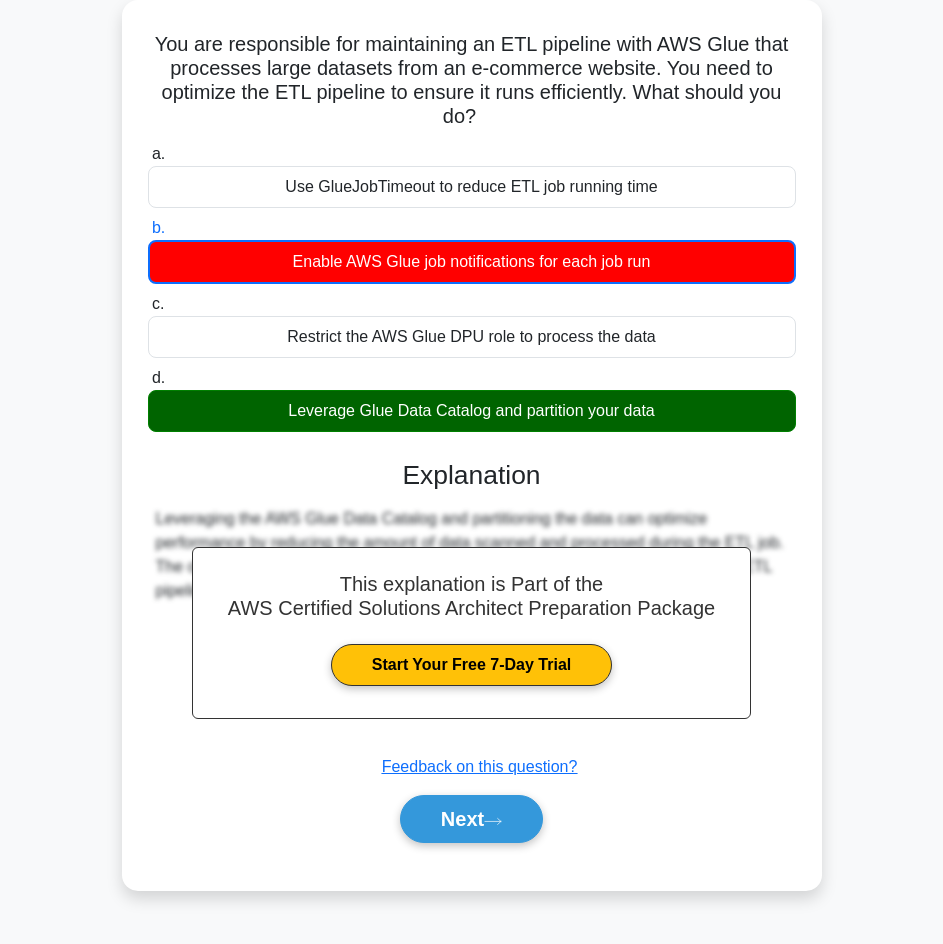 click on "Next" at bounding box center [472, 819] 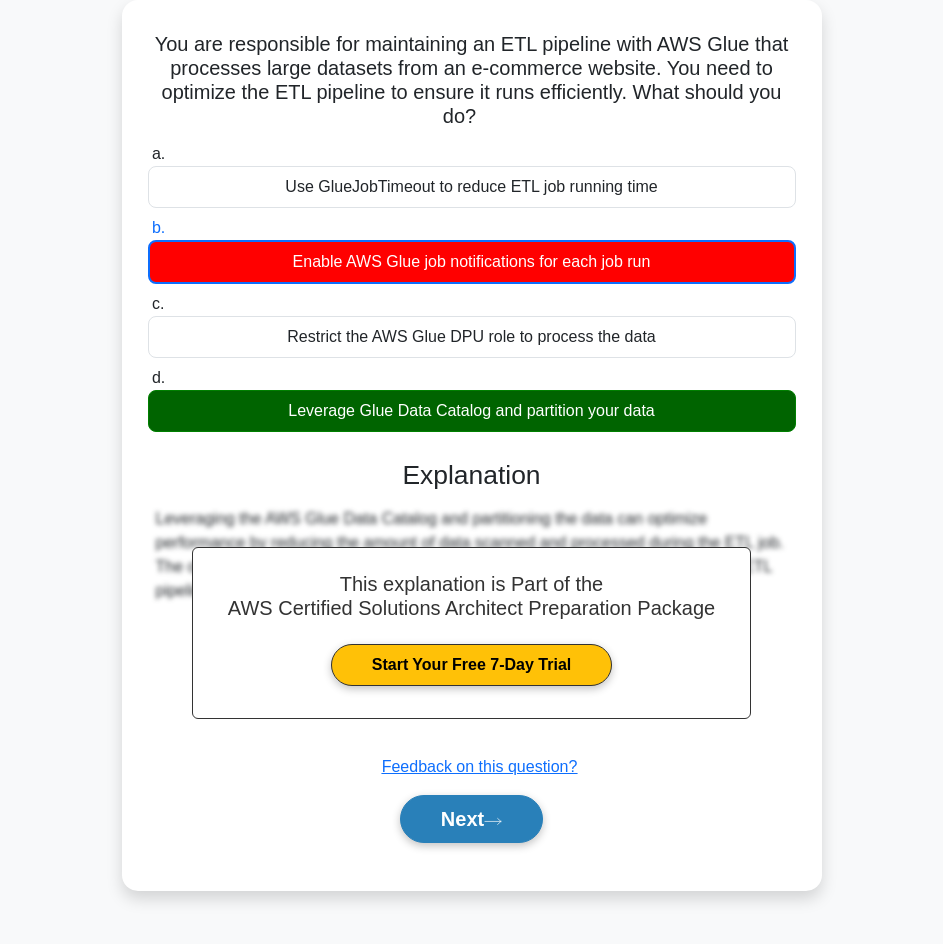 click on "Next" at bounding box center [471, 819] 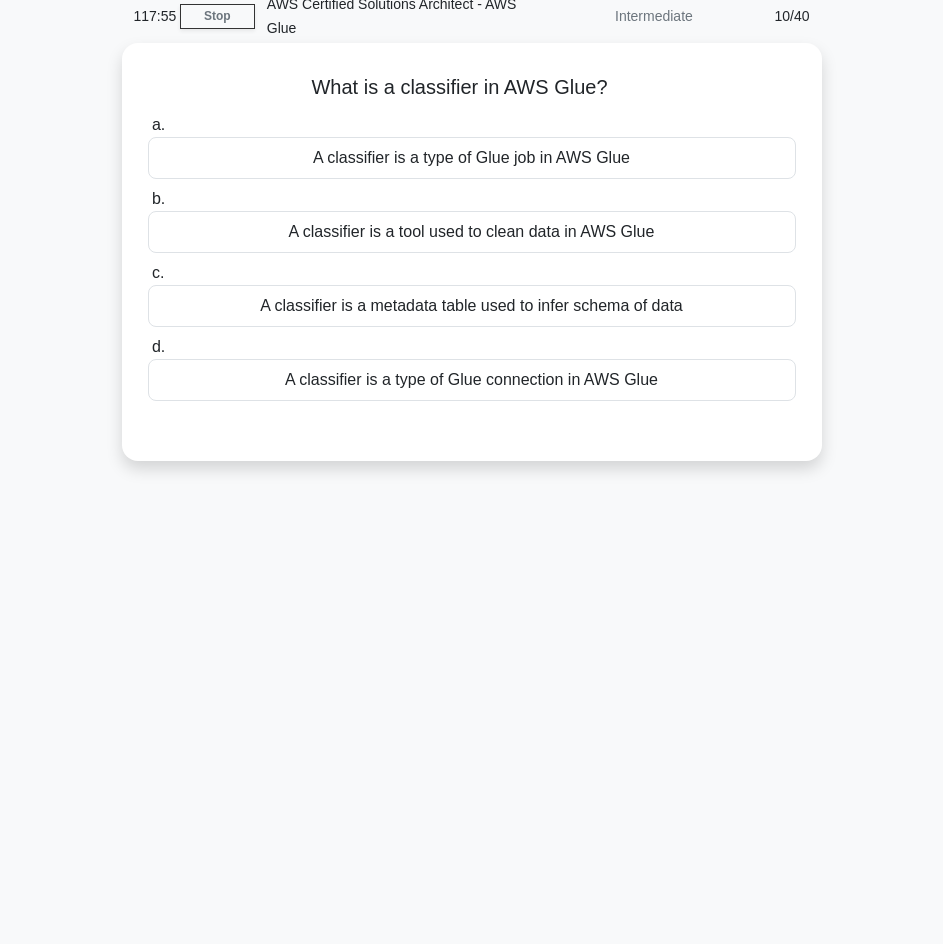 scroll, scrollTop: 28, scrollLeft: 0, axis: vertical 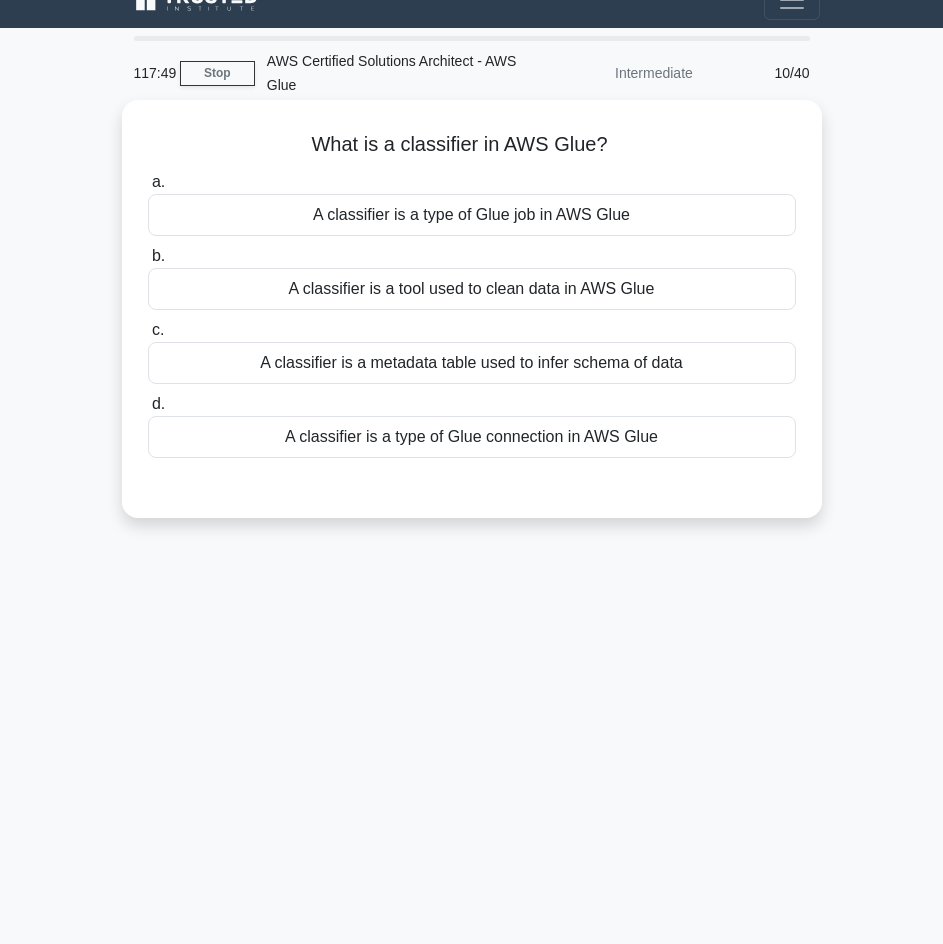click on "A classifier is a metadata table used to infer schema of data" at bounding box center [472, 363] 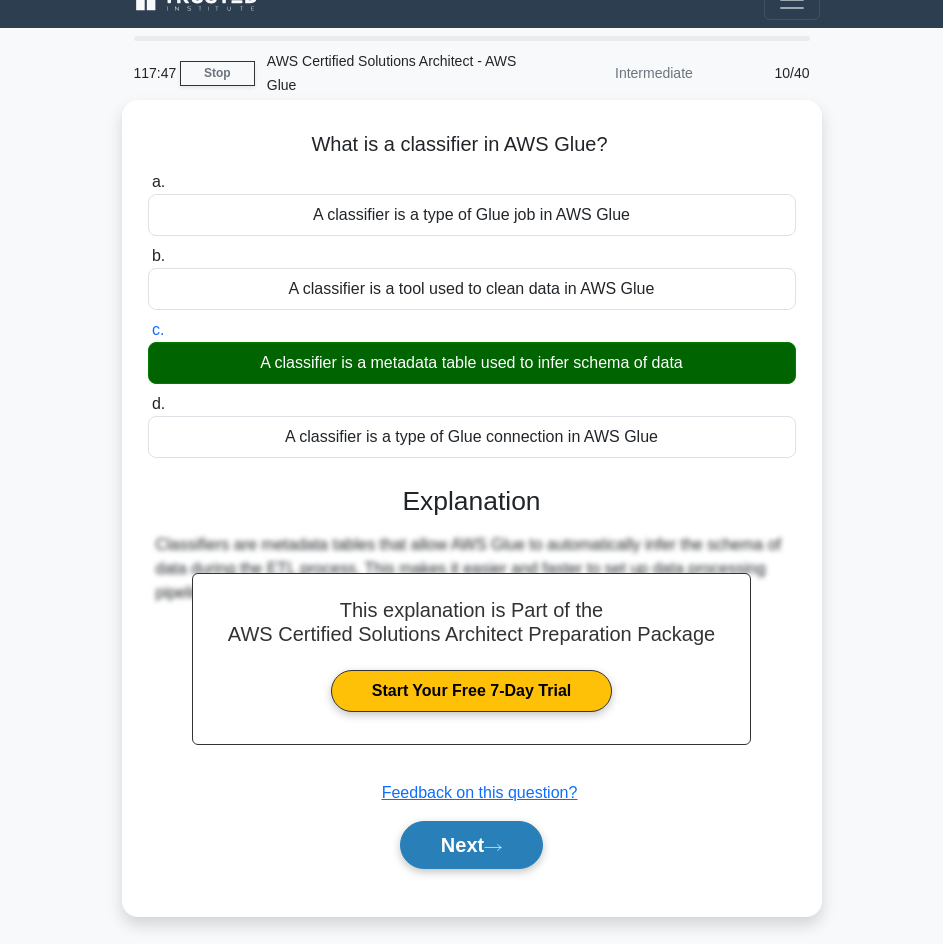 click at bounding box center [493, 847] 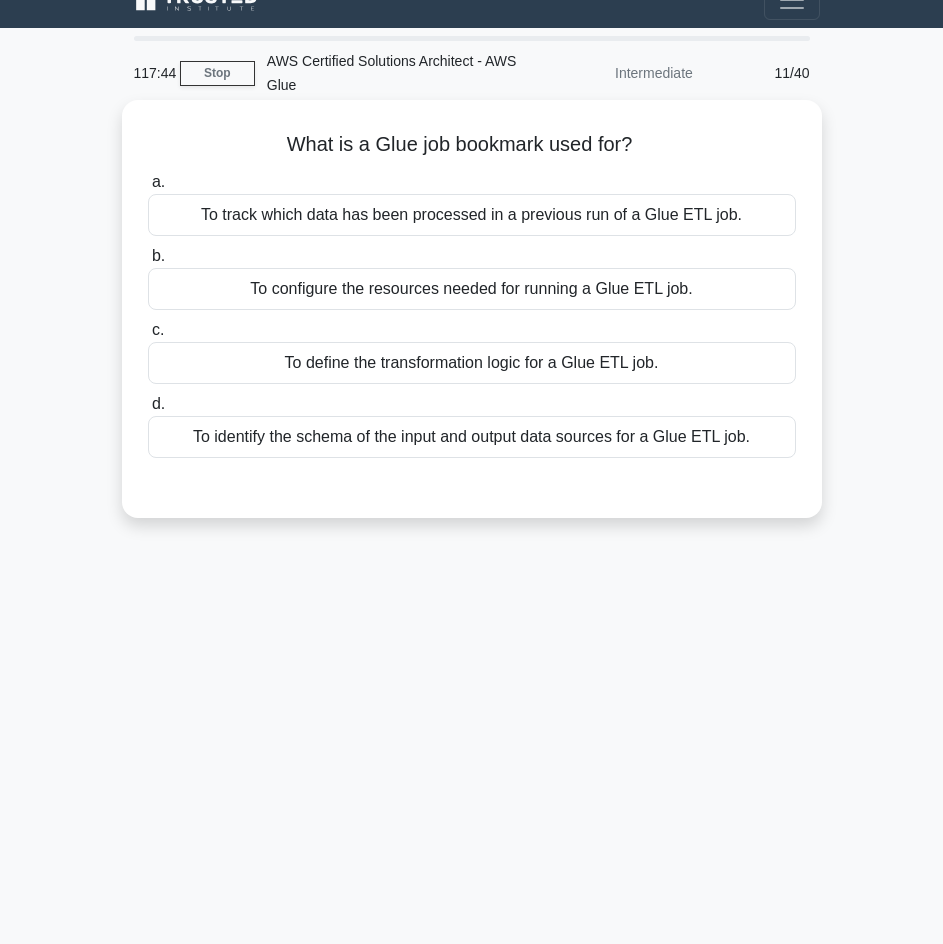 click on "To track which data has been processed in a previous run of a Glue ETL job." at bounding box center (472, 215) 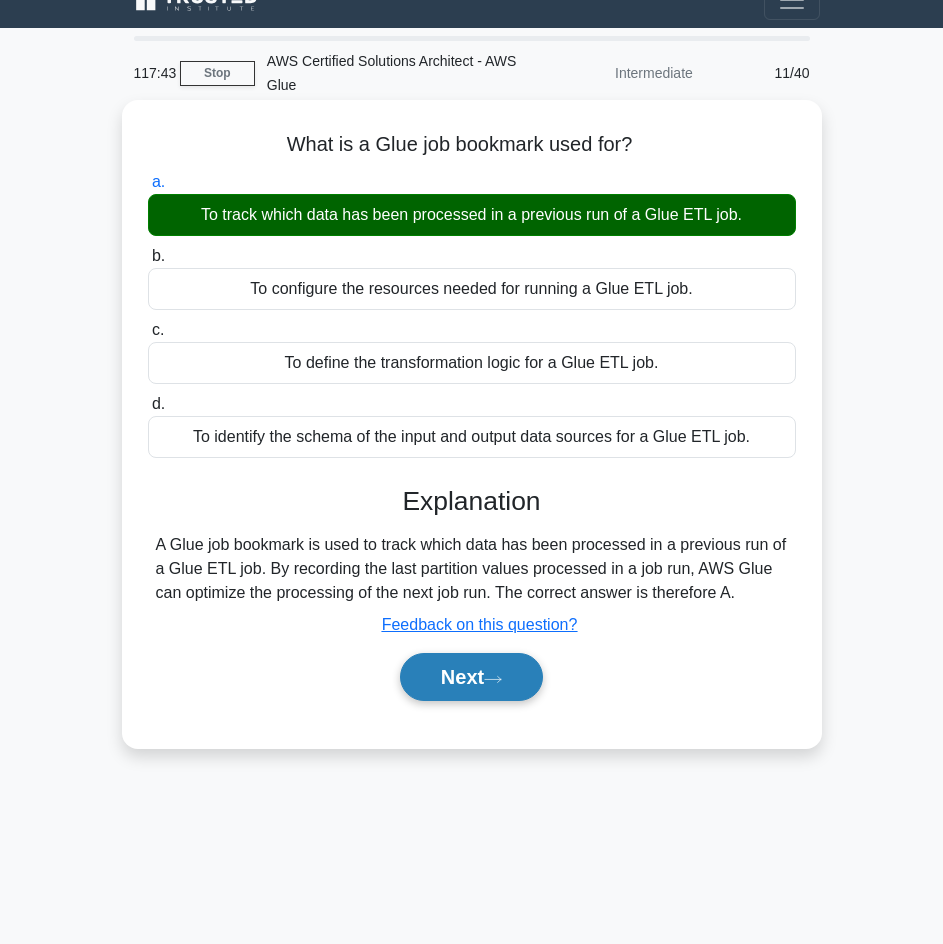 click on "Next" at bounding box center (471, 677) 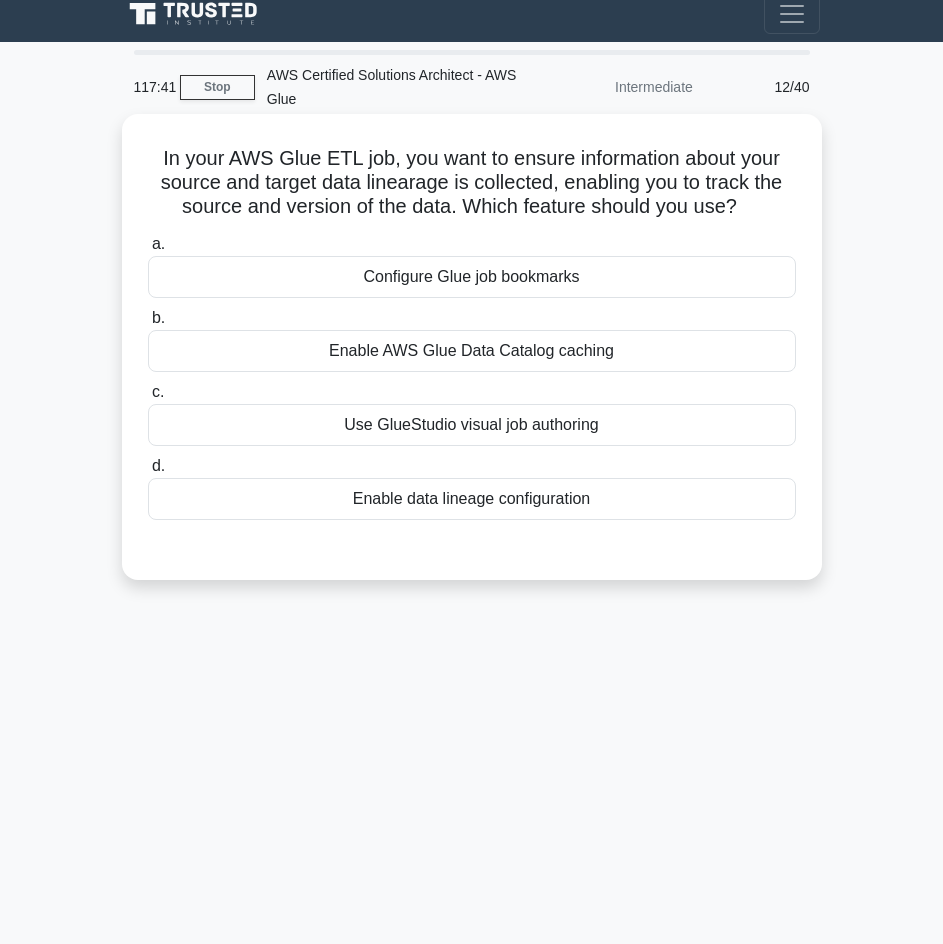 scroll, scrollTop: 0, scrollLeft: 0, axis: both 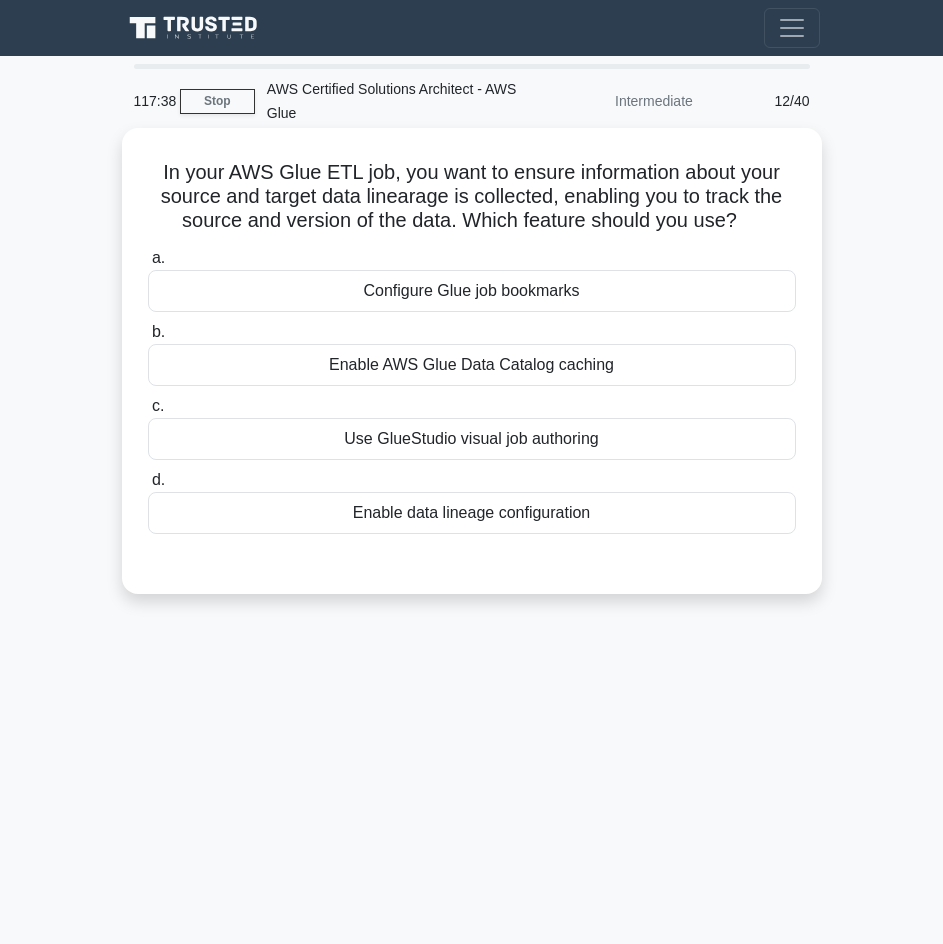 drag, startPoint x: 147, startPoint y: 175, endPoint x: 755, endPoint y: 213, distance: 609.18634 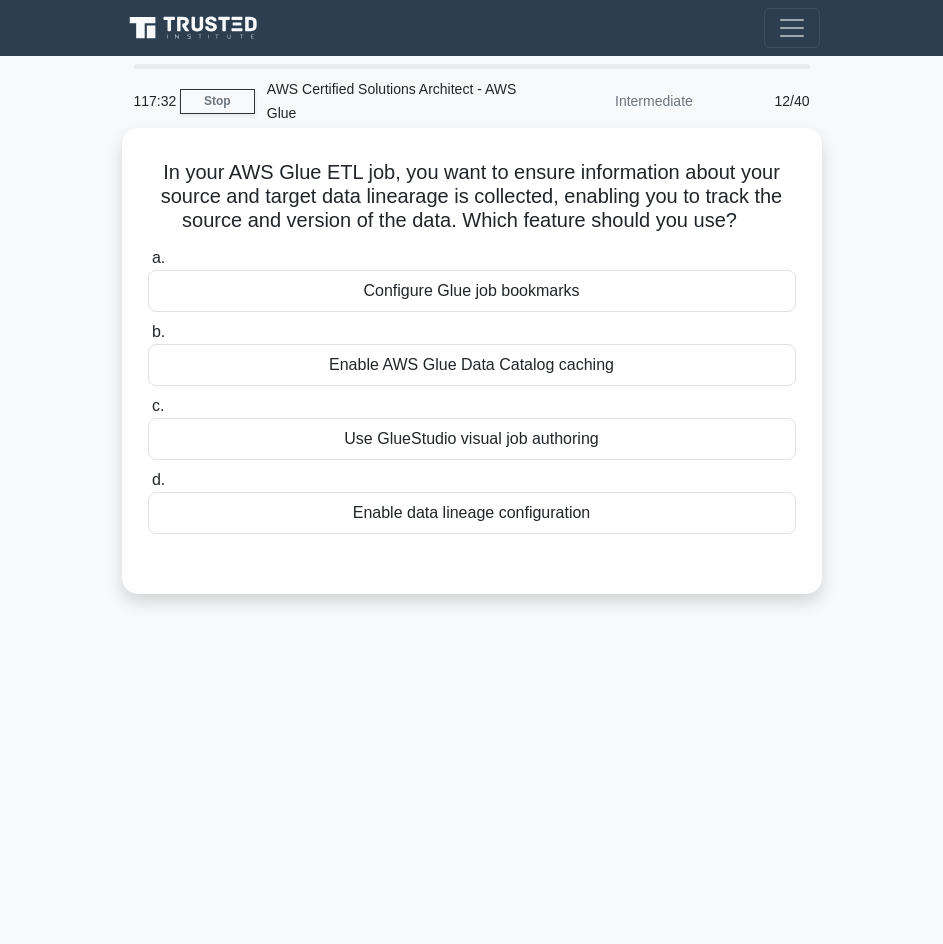 click on "Enable AWS Glue Data Catalog caching" at bounding box center [472, 365] 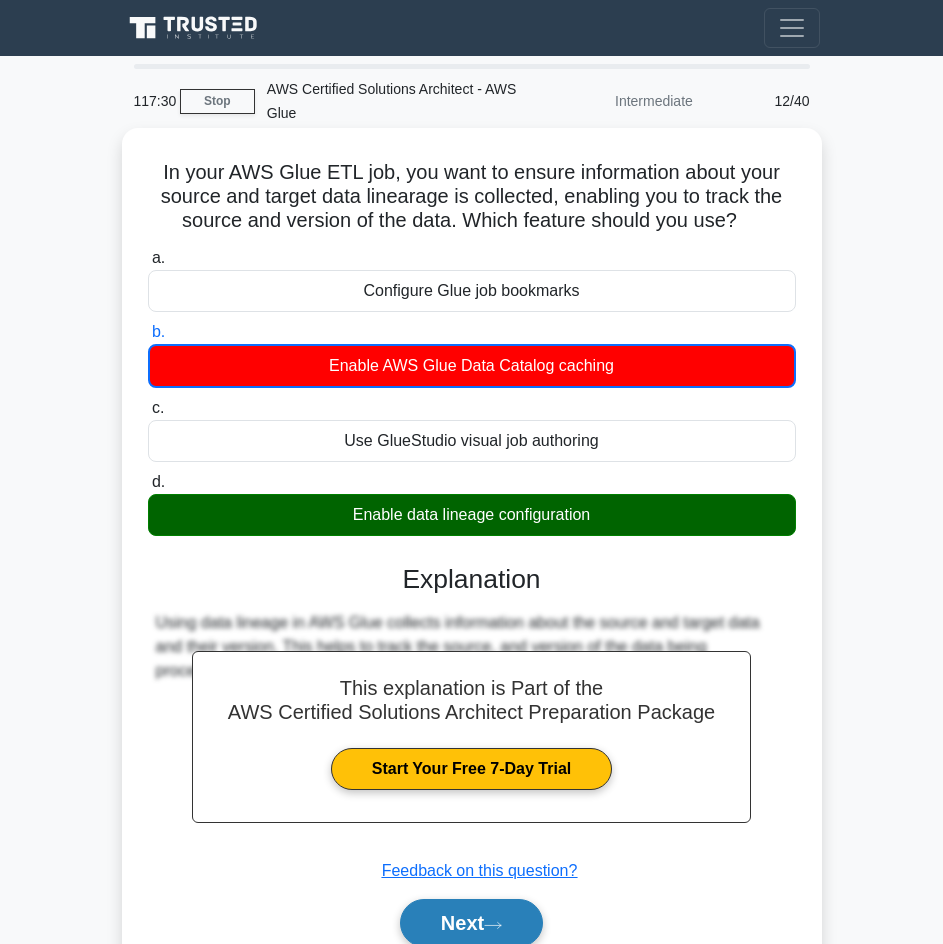 click on "Next" at bounding box center [471, 923] 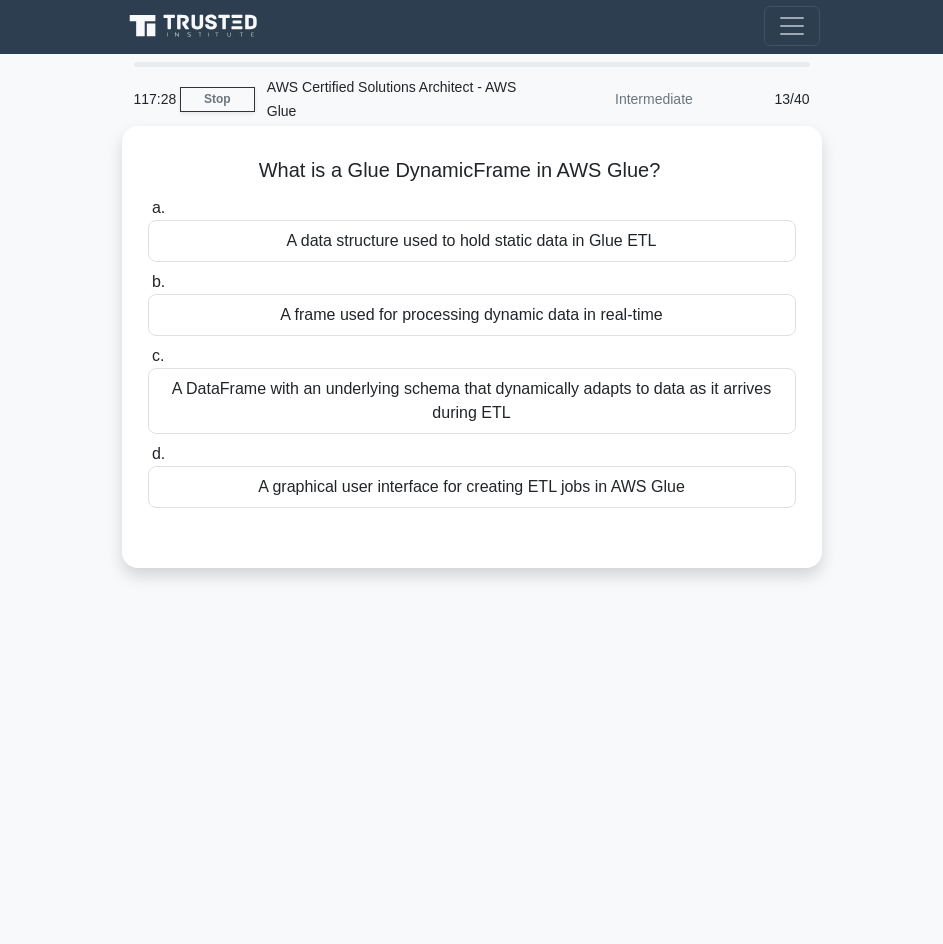 scroll, scrollTop: 0, scrollLeft: 0, axis: both 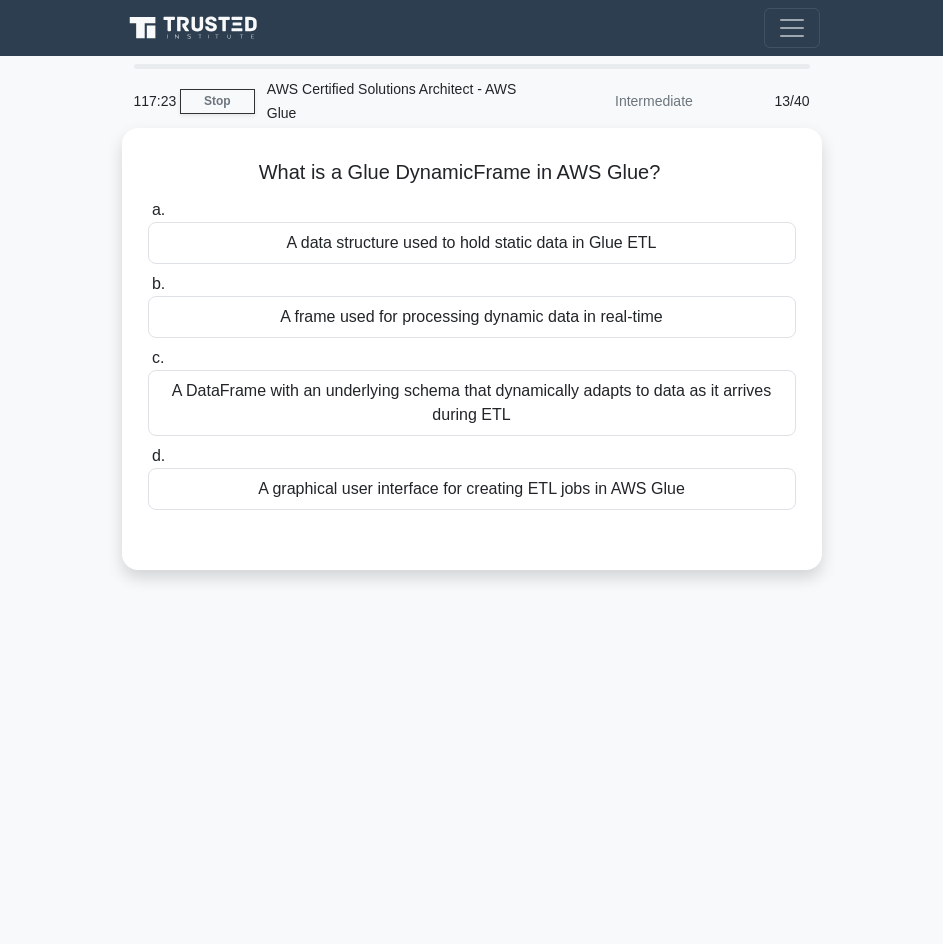 click on "A DataFrame with an underlying schema that dynamically adapts to data as it arrives during ETL" at bounding box center [472, 403] 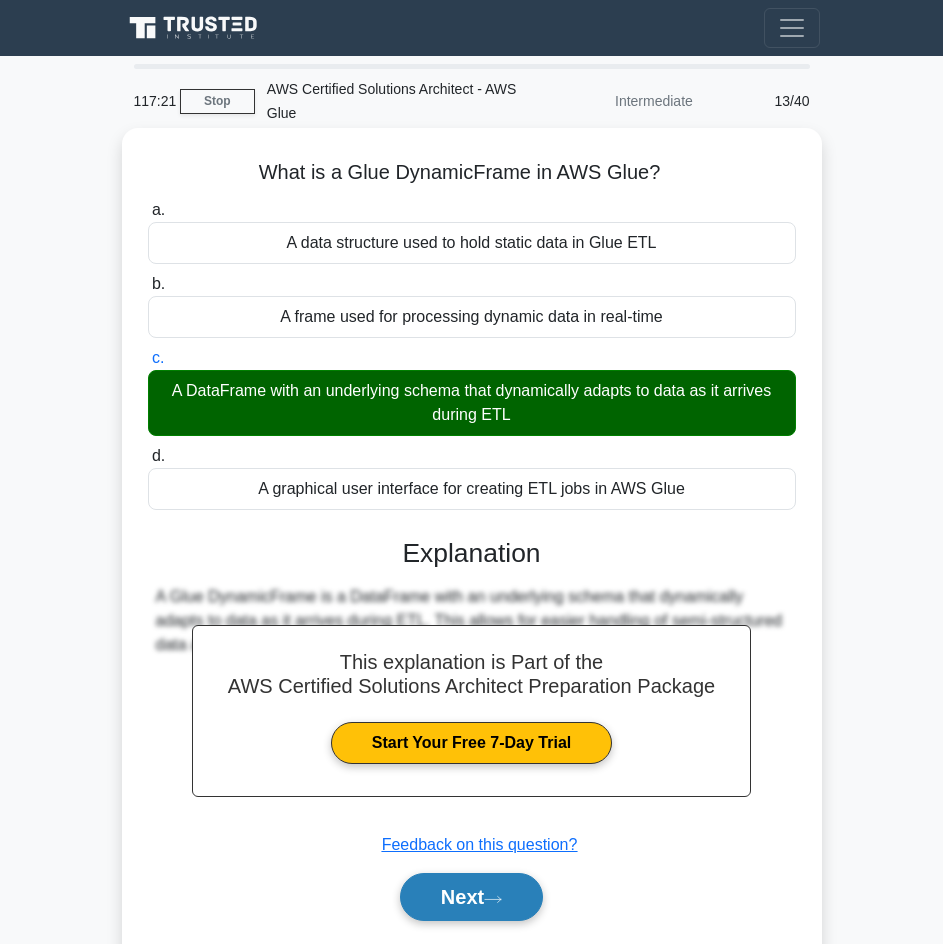 click on "Next" at bounding box center (471, 897) 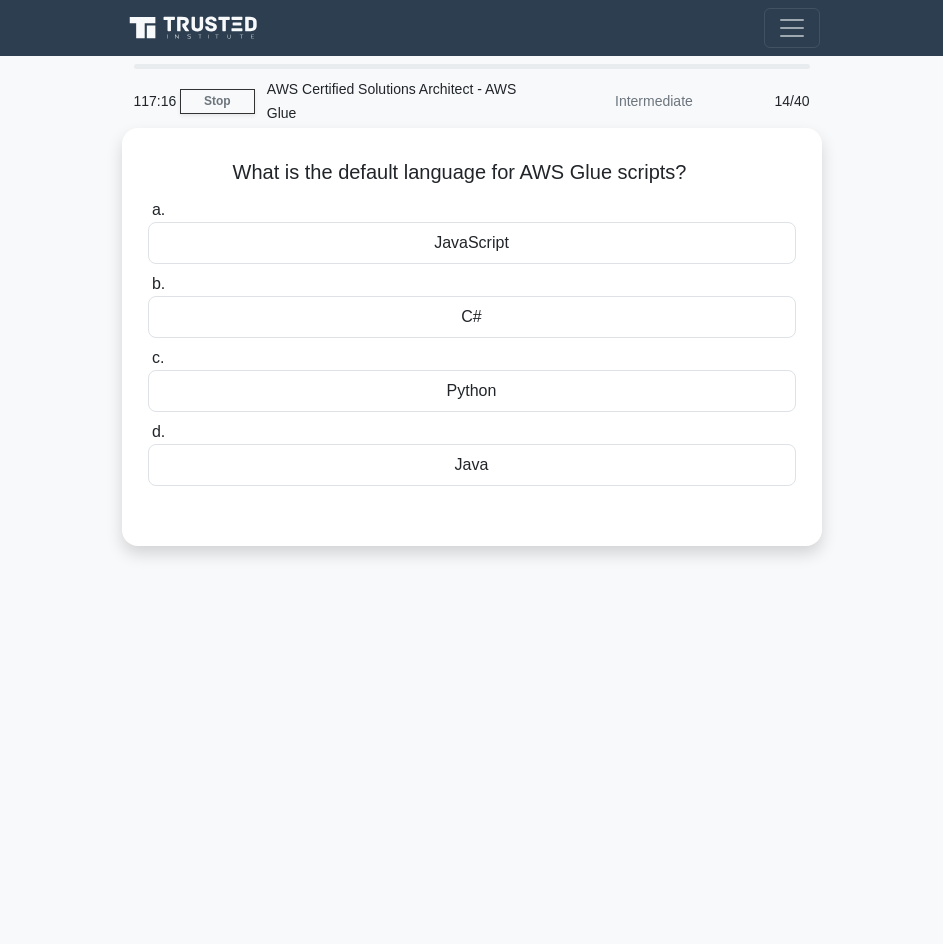 click on "Python" at bounding box center [472, 391] 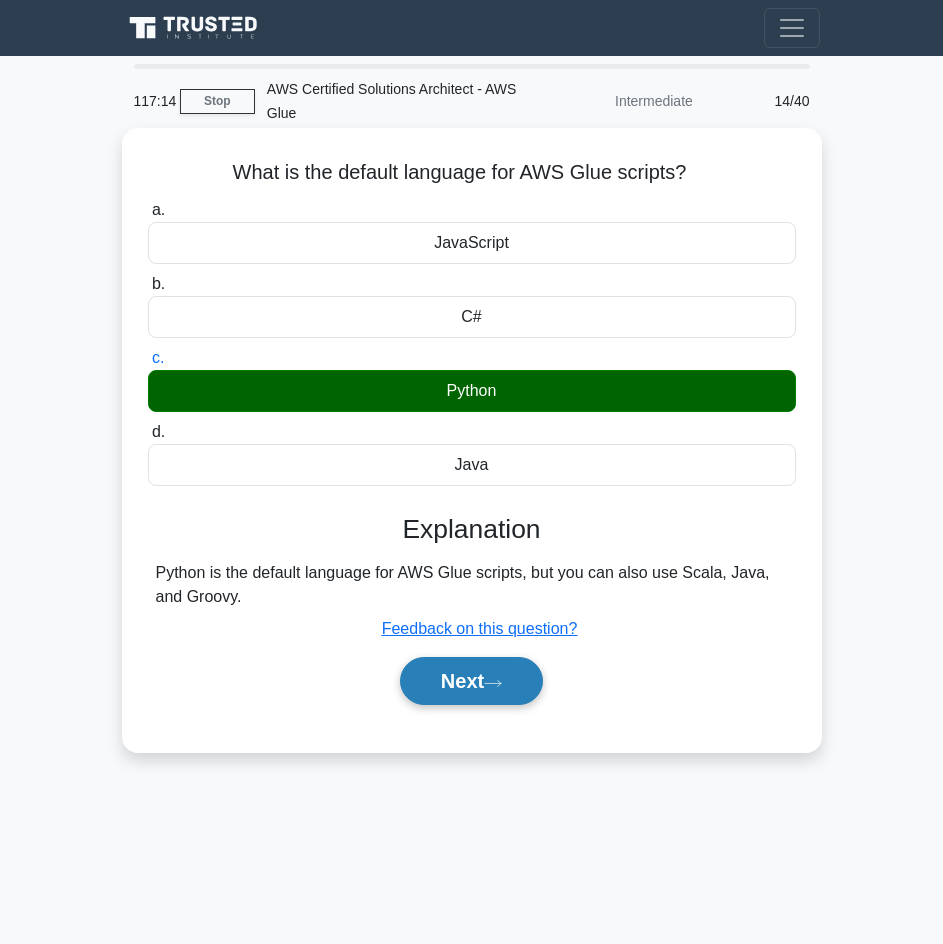 drag, startPoint x: 508, startPoint y: 688, endPoint x: 491, endPoint y: 699, distance: 20.248457 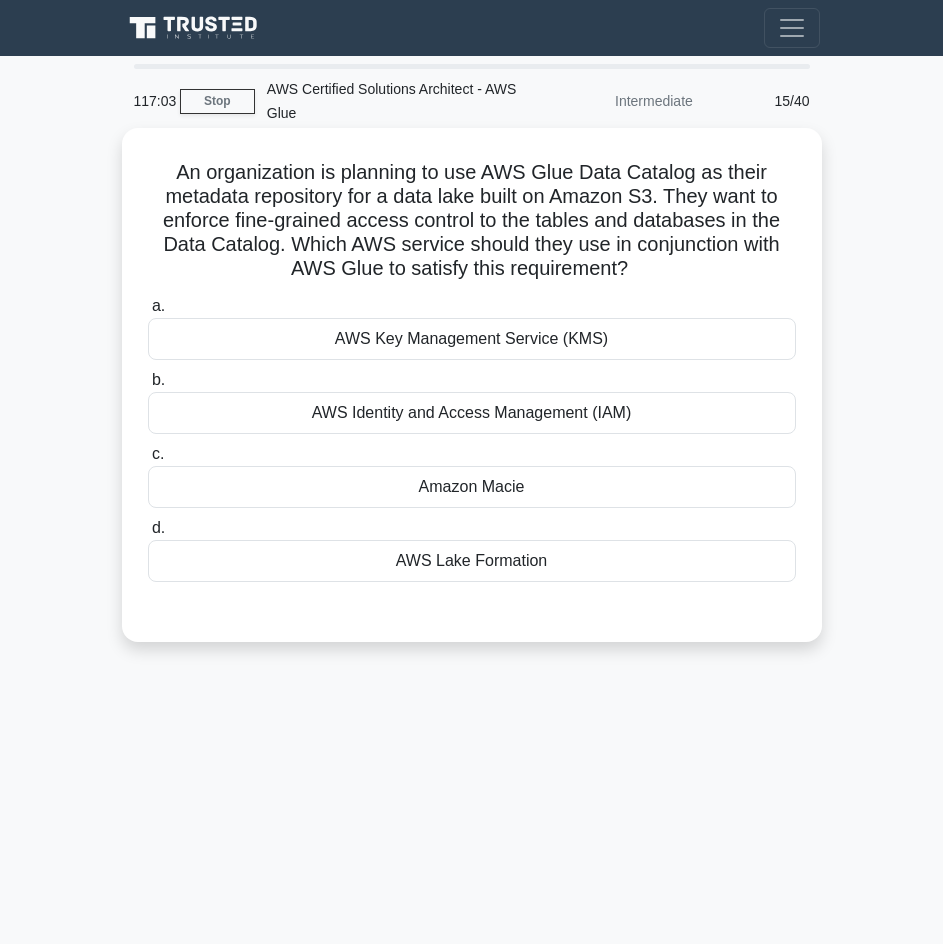 click on "AWS Identity and Access Management (IAM)" at bounding box center (472, 413) 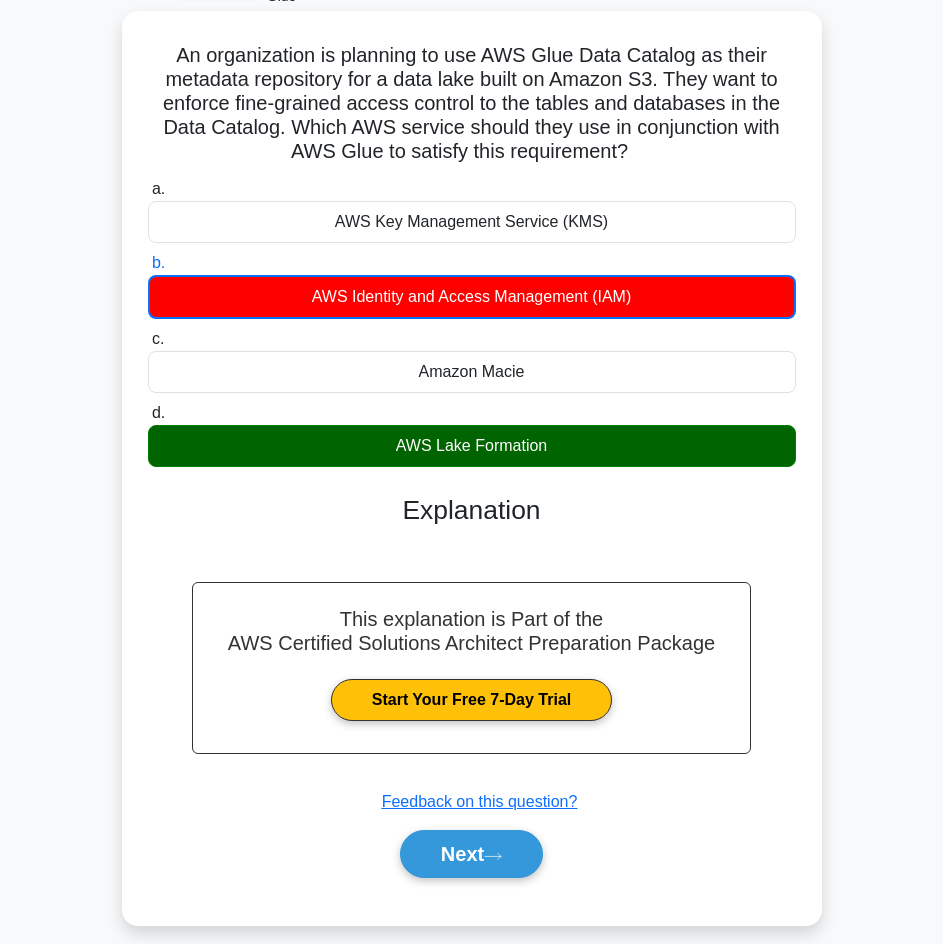 scroll, scrollTop: 138, scrollLeft: 0, axis: vertical 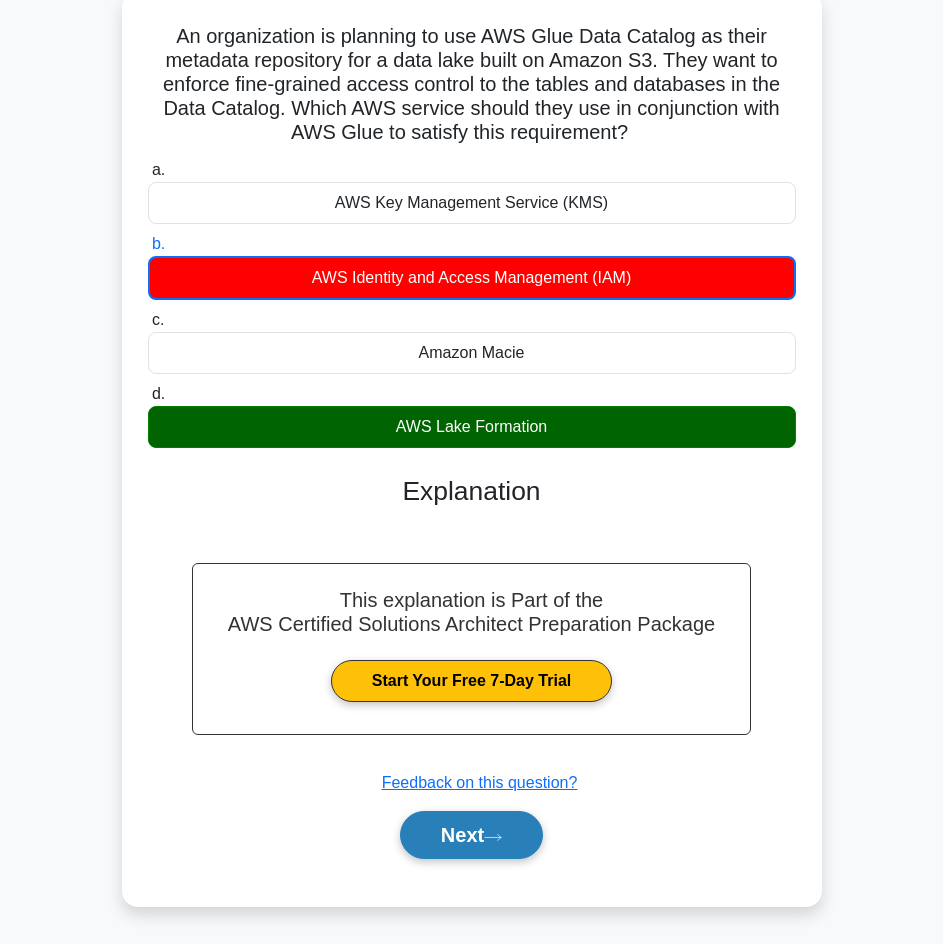 click at bounding box center (493, 837) 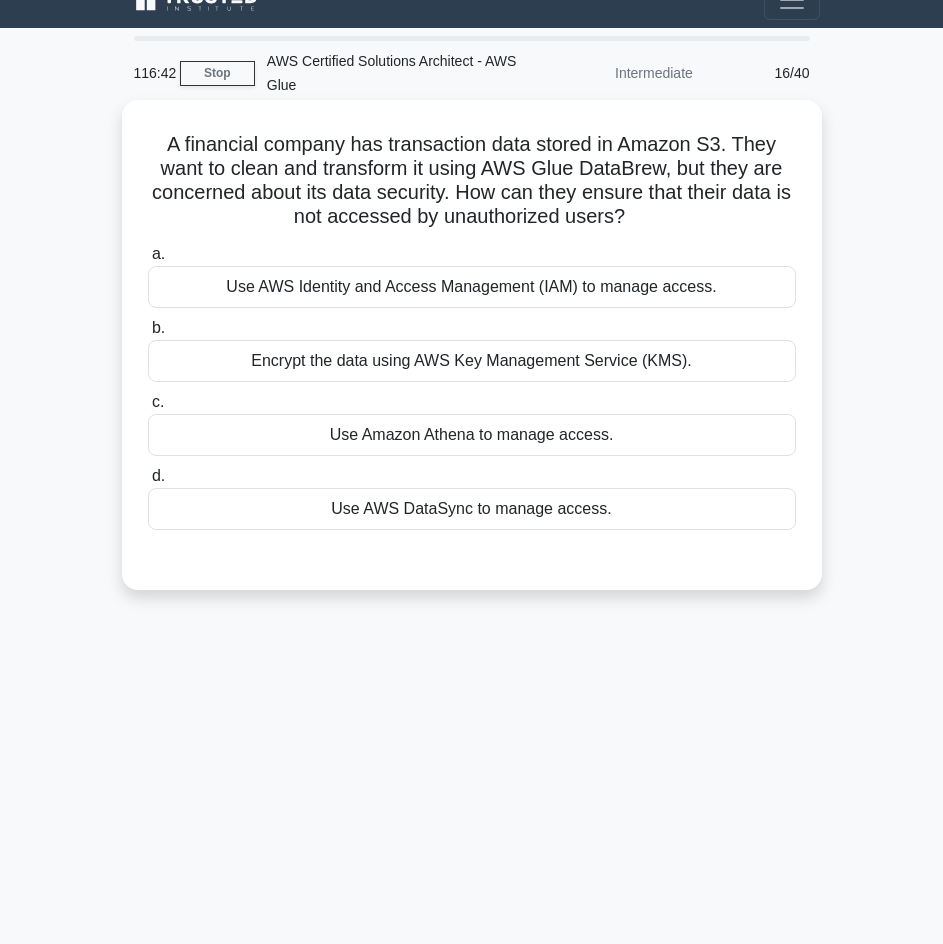 scroll, scrollTop: 0, scrollLeft: 0, axis: both 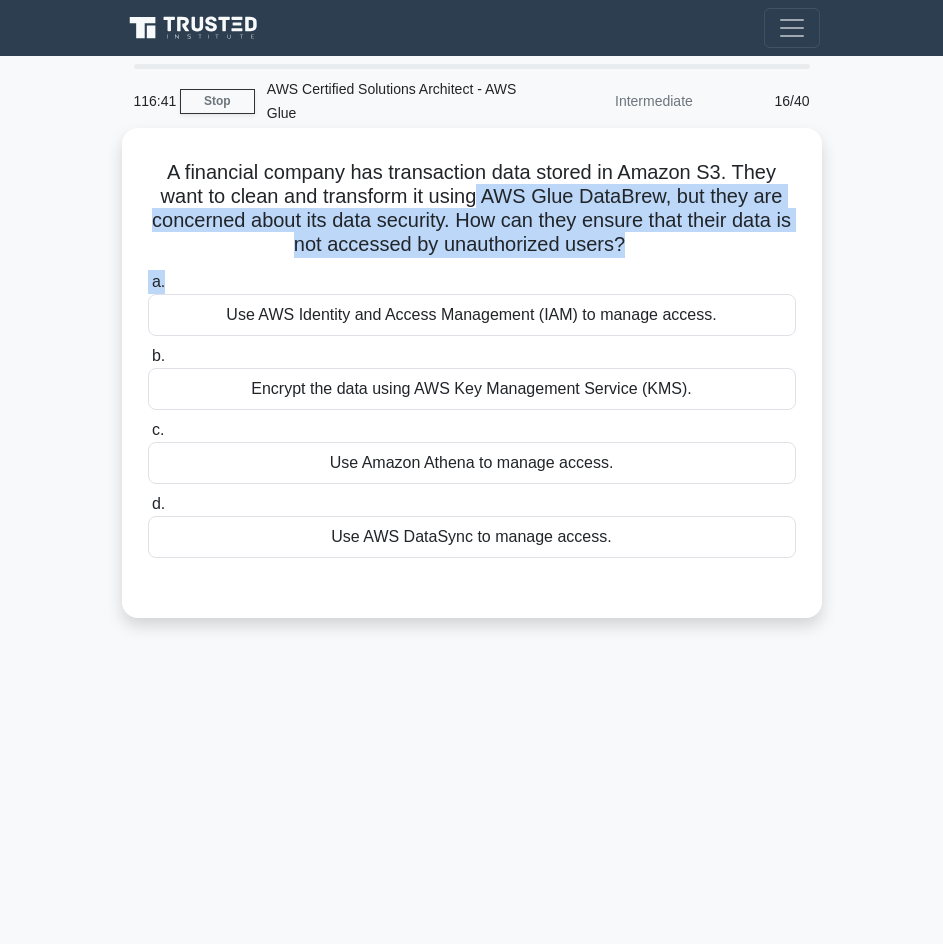 drag, startPoint x: 482, startPoint y: 192, endPoint x: 649, endPoint y: 270, distance: 184.31766 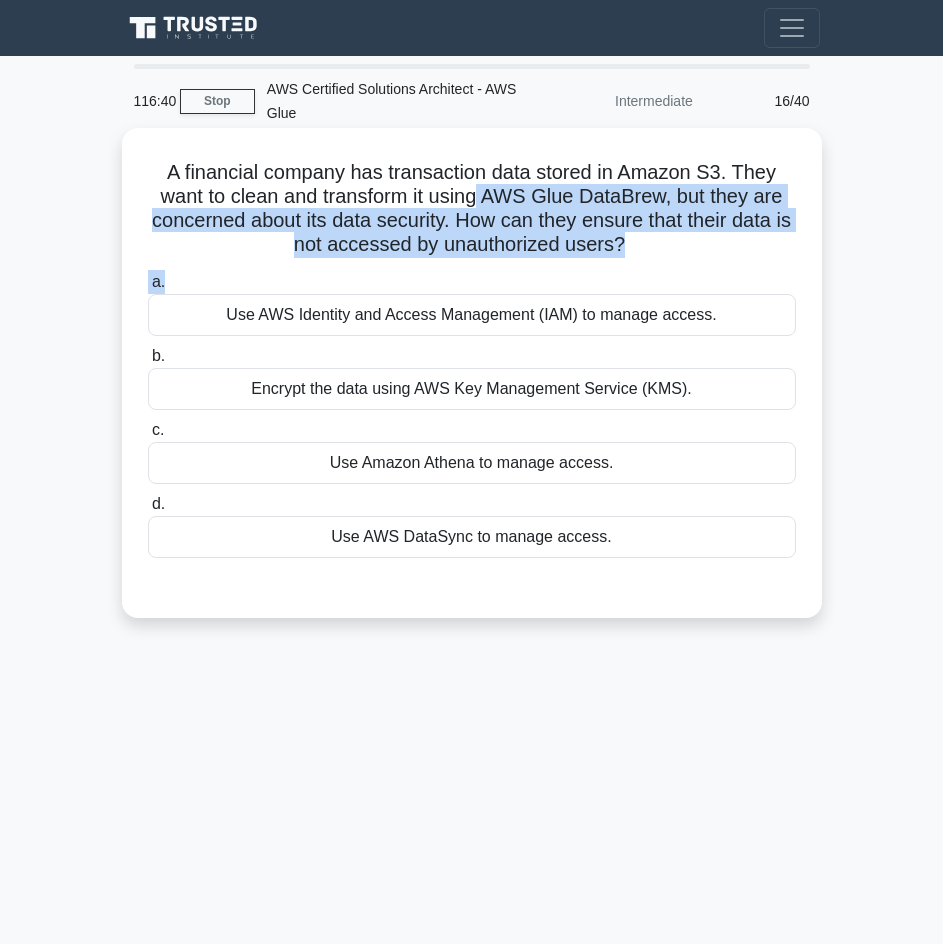 click on "a.
Use AWS Identity and Access Management (IAM) to manage access." at bounding box center (472, 303) 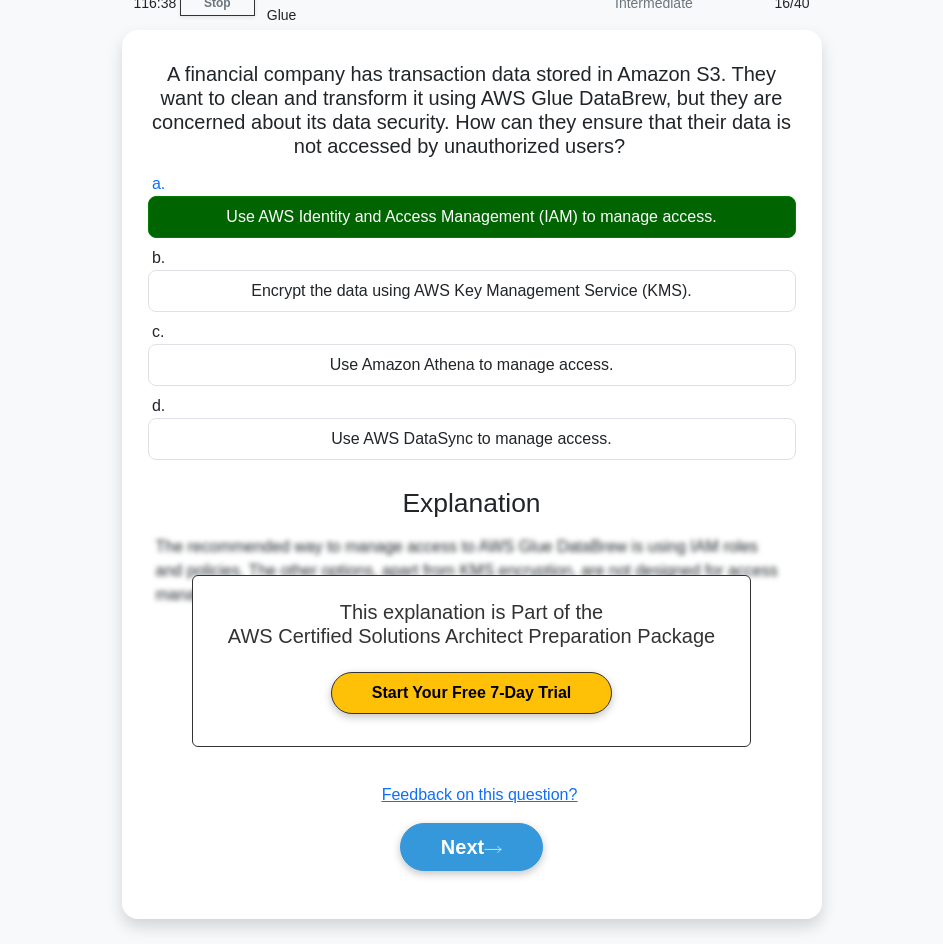scroll, scrollTop: 100, scrollLeft: 0, axis: vertical 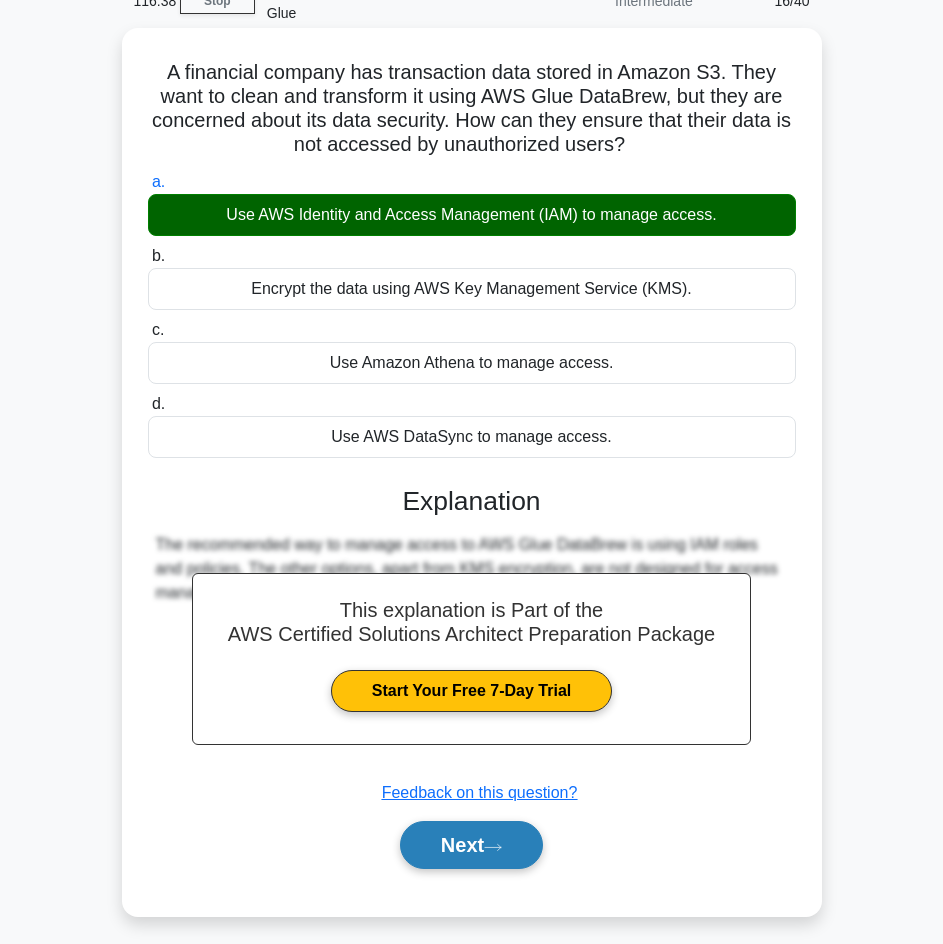 click on "Next" at bounding box center (471, 845) 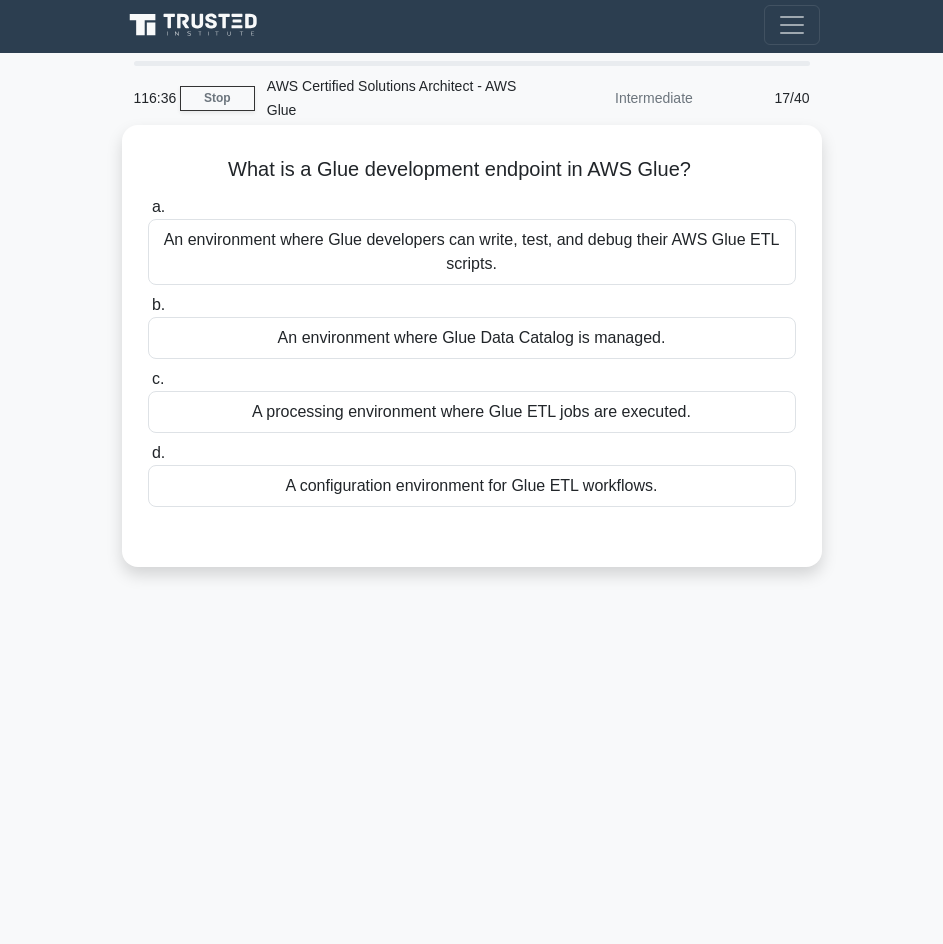 scroll, scrollTop: 0, scrollLeft: 0, axis: both 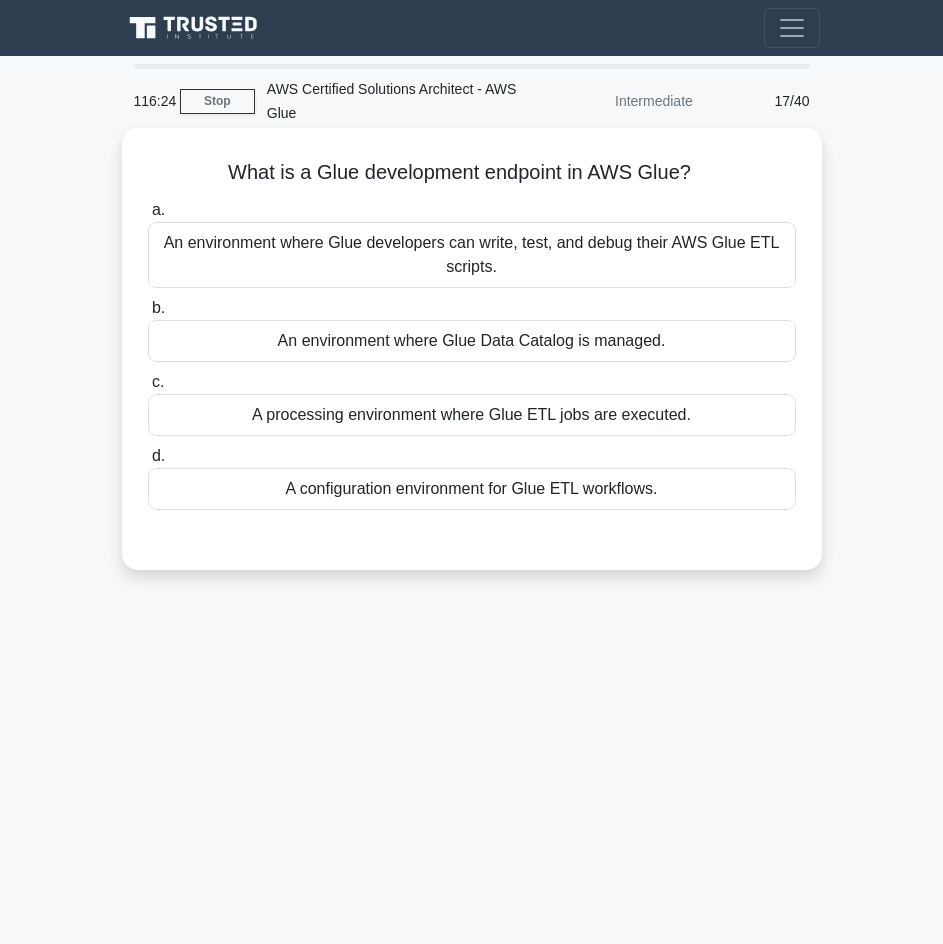 click on "An environment where Glue Data Catalog is managed." at bounding box center [472, 341] 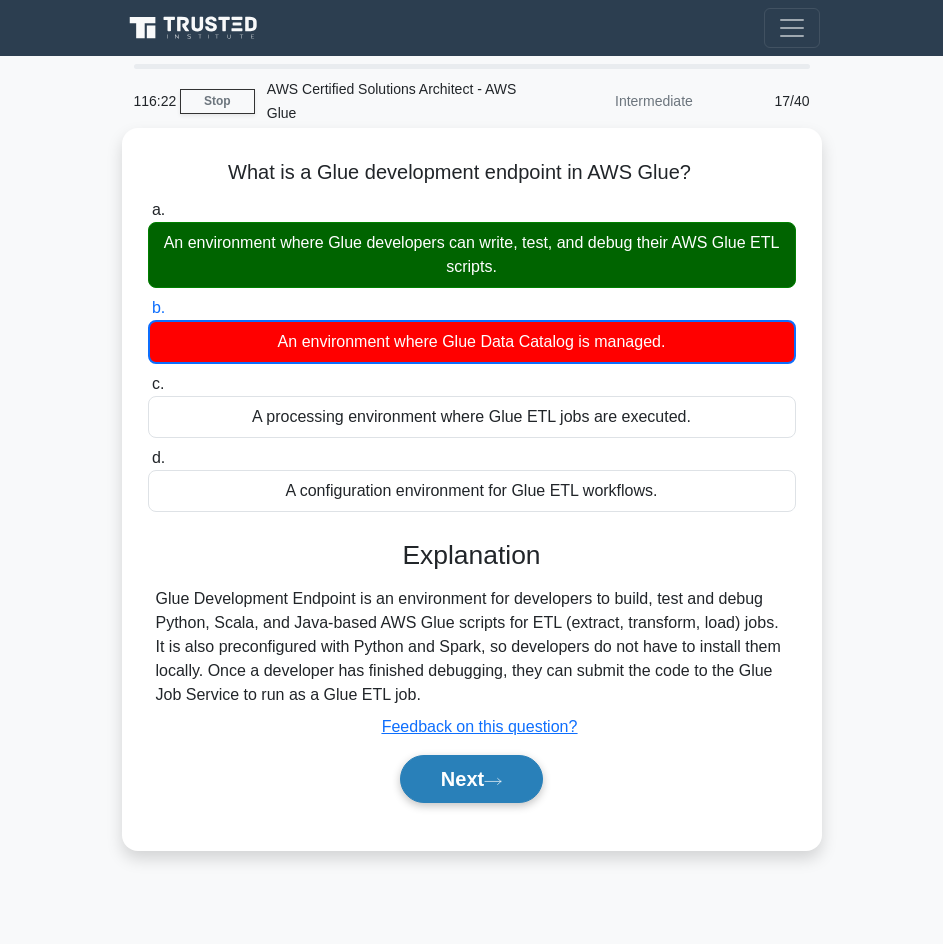 click at bounding box center [493, 781] 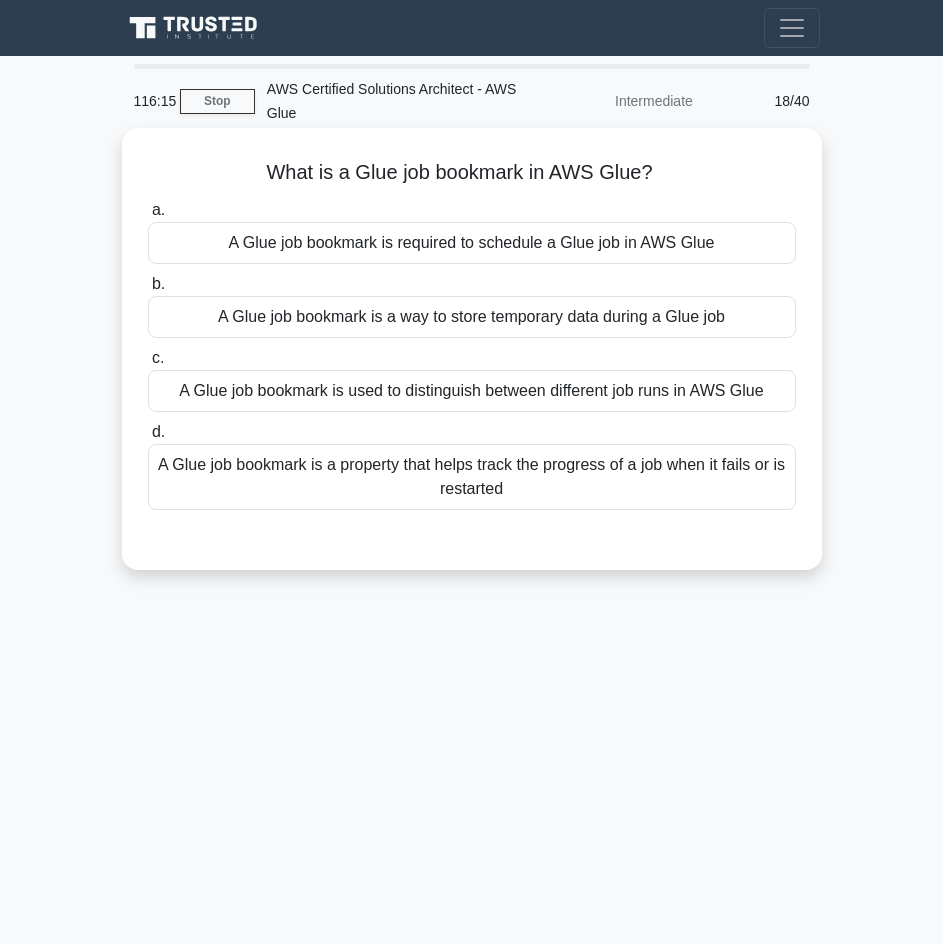 click on "A Glue job bookmark is a property that helps track the progress of a job when it fails or is restarted" at bounding box center [472, 477] 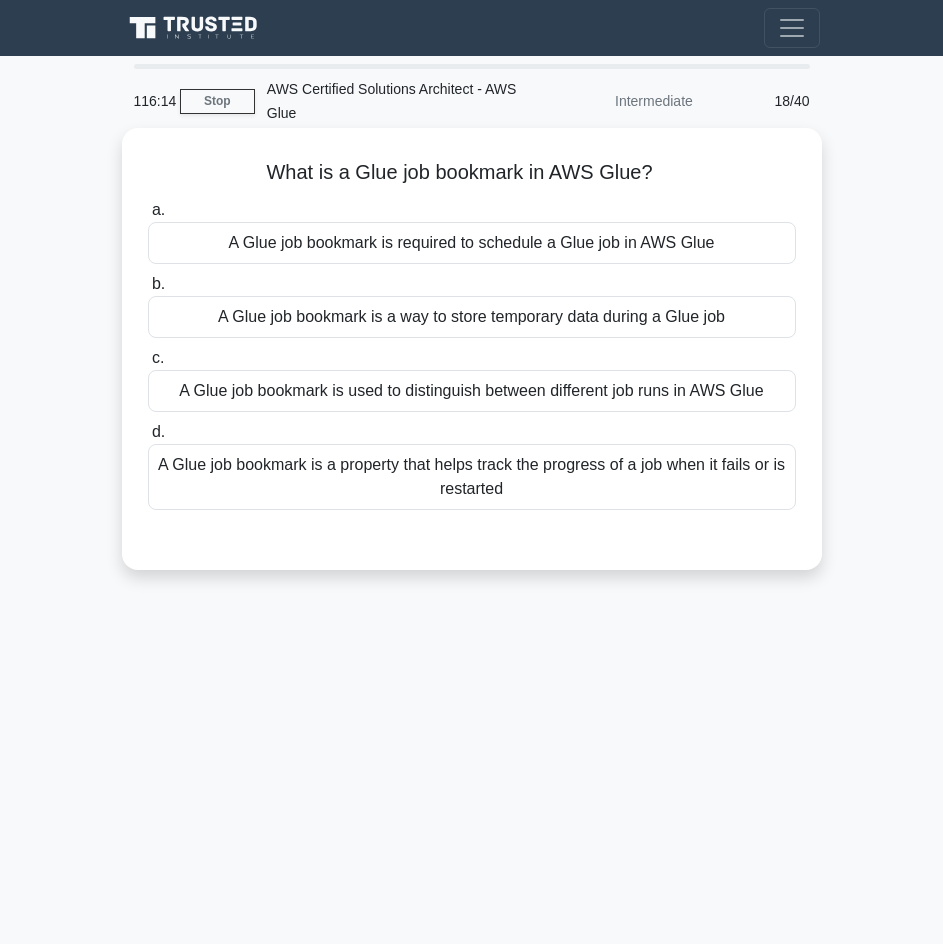 click on "A Glue job bookmark is a property that helps track the progress of a job when it fails or is restarted" at bounding box center [472, 477] 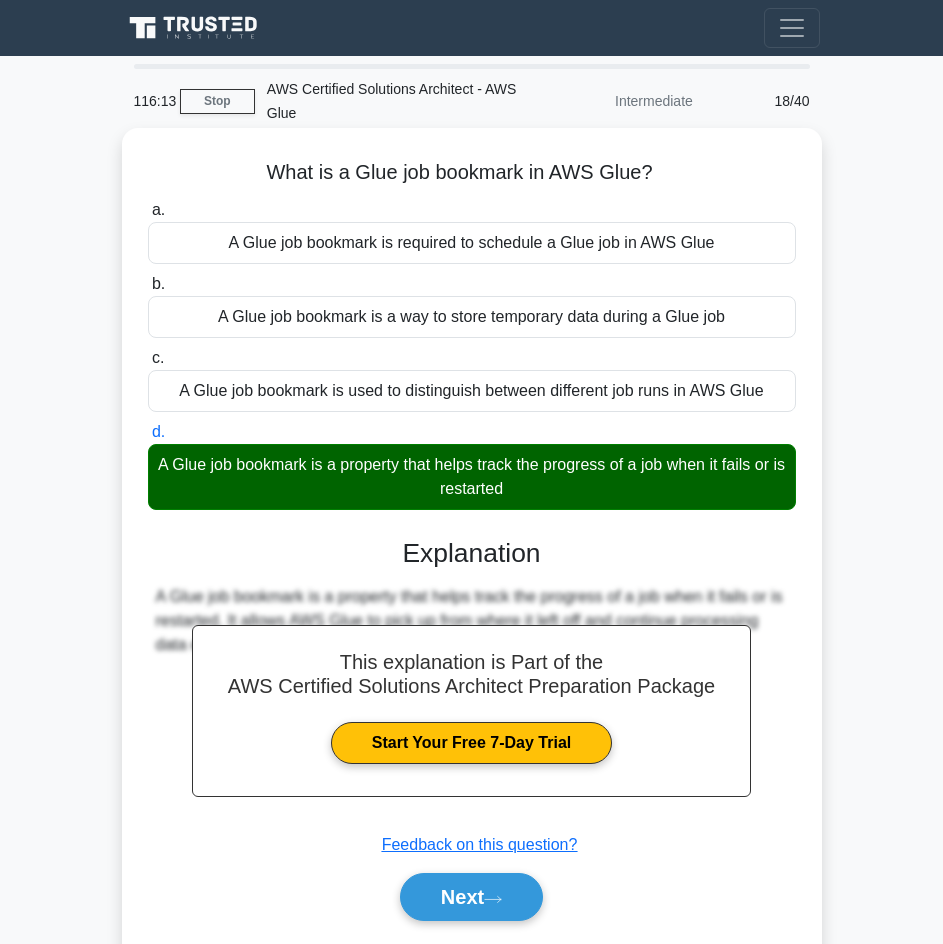click on "This explanation is Part of the AWS Certified Solutions Architect Preparation Package
Start Your Free 7-Day Trial
Explanation
A Glue job bookmark is a property that helps track the progress of a job when it fails or is restarted. It allows AWS Glue to pick up from where it left off and continue processing data efficiently.
Submit feedback
Feedback on this question?
Next" at bounding box center [472, 722] 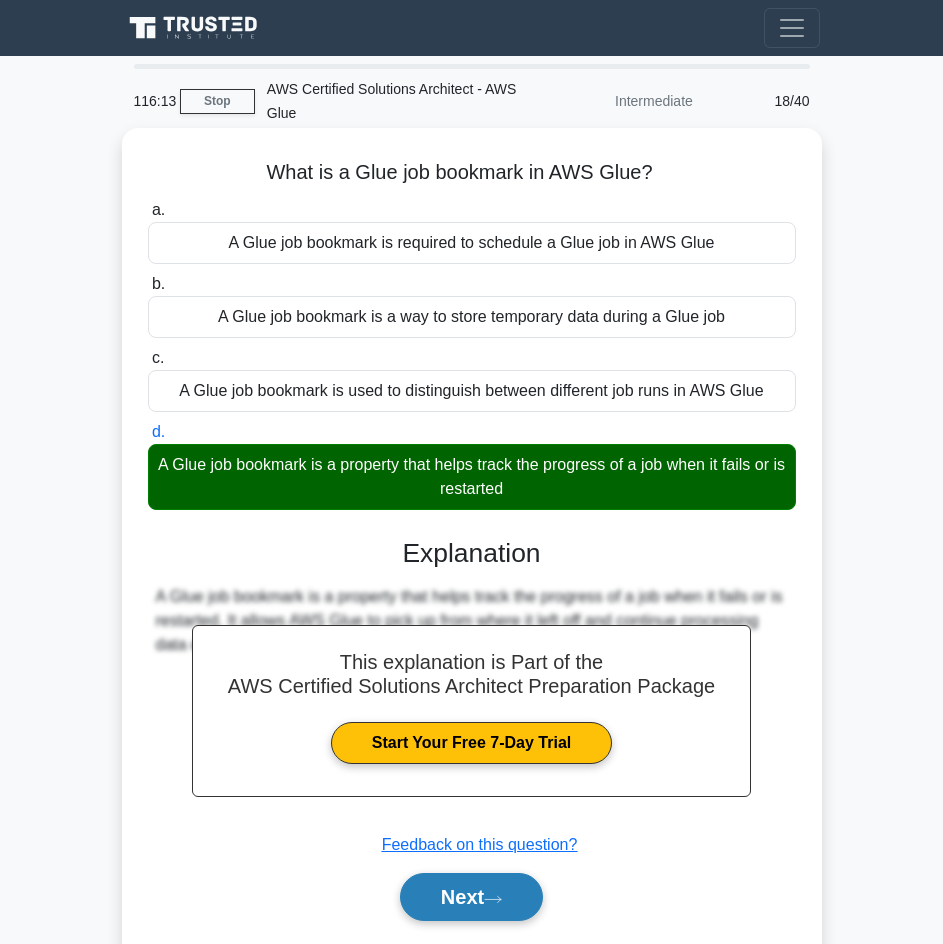 click on "Next" at bounding box center (471, 897) 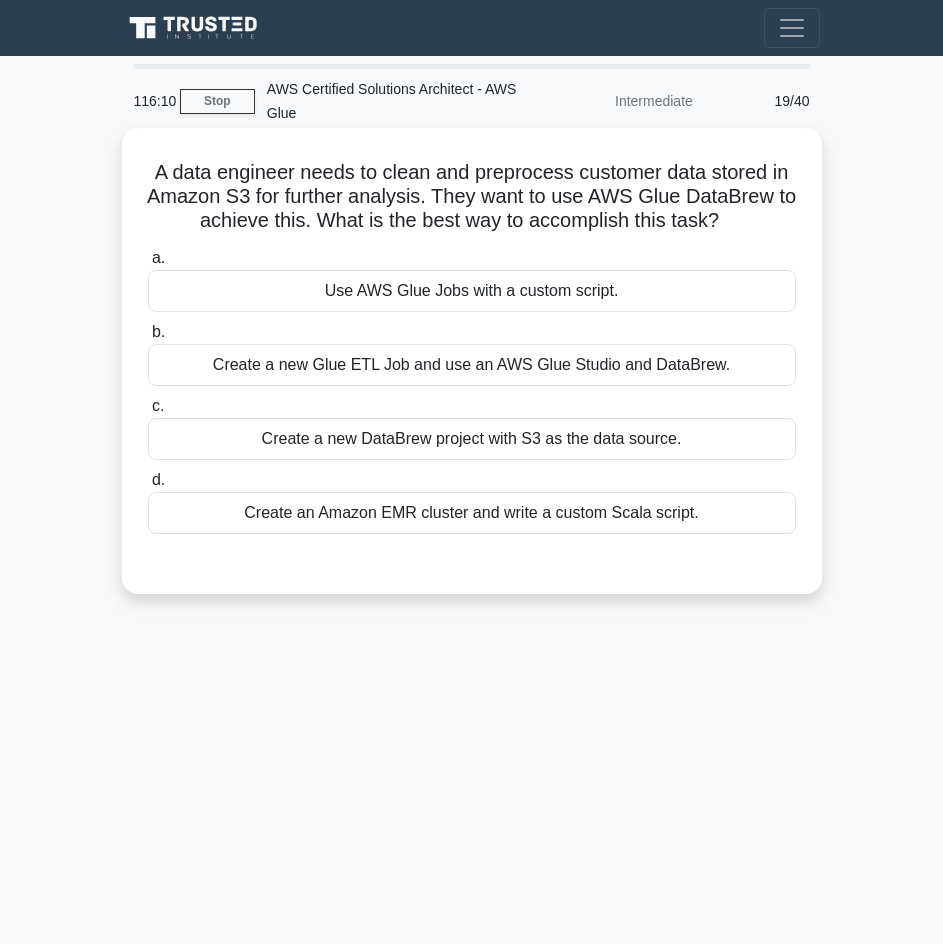 drag, startPoint x: 233, startPoint y: 164, endPoint x: 741, endPoint y: 230, distance: 512.2695 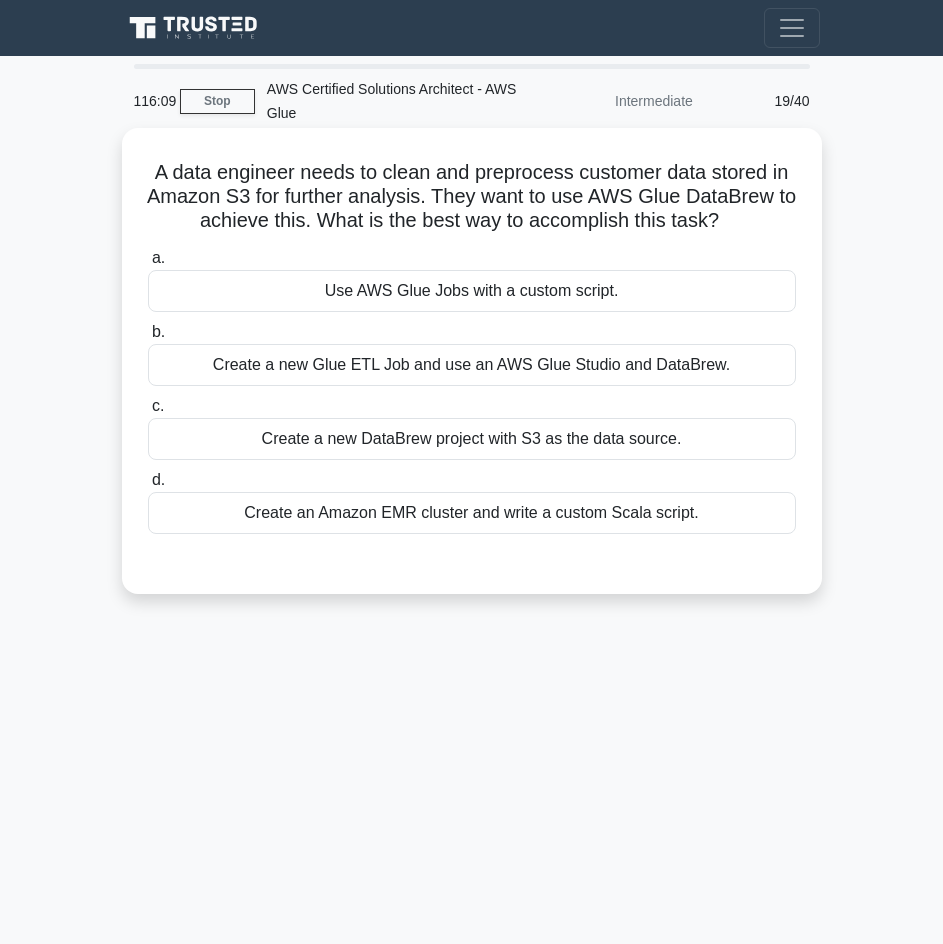 click on ".spinner_0XTQ{transform-origin:center;animation:spinner_y6GP .75s linear infinite}@keyframes spinner_y6GP{100%{transform:rotate(360deg)}}" at bounding box center (731, 222) 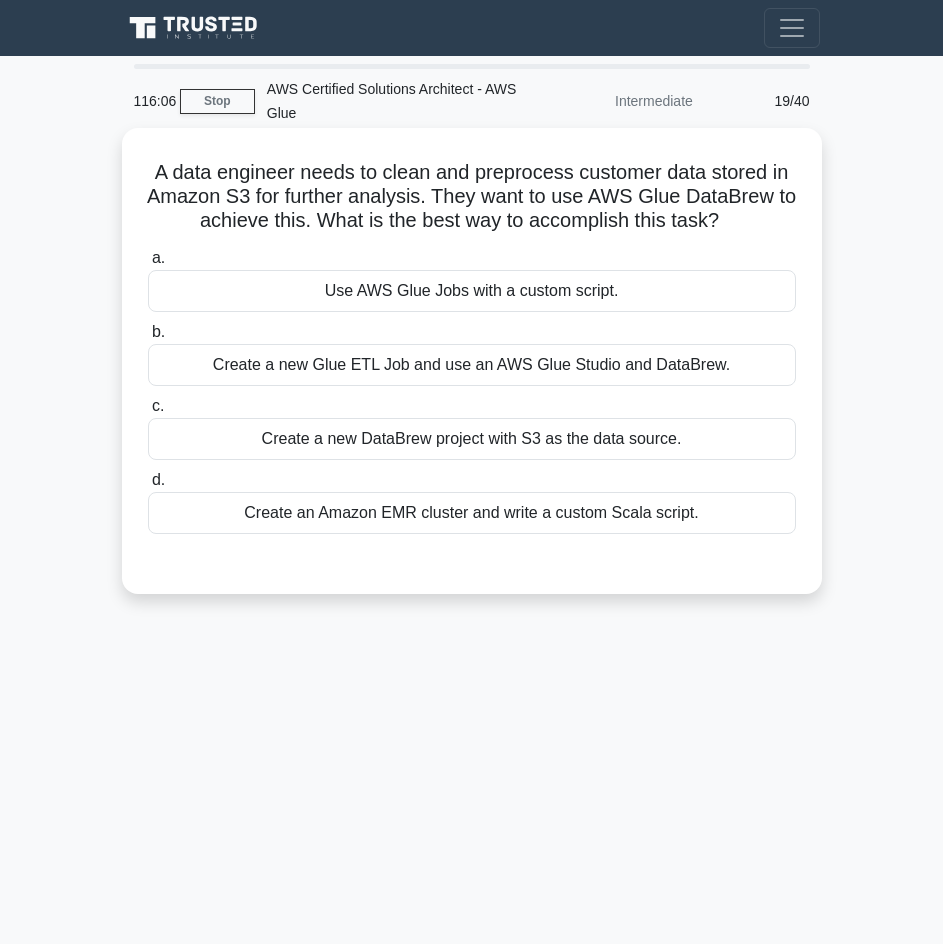 drag, startPoint x: 180, startPoint y: 162, endPoint x: 761, endPoint y: 237, distance: 585.8208 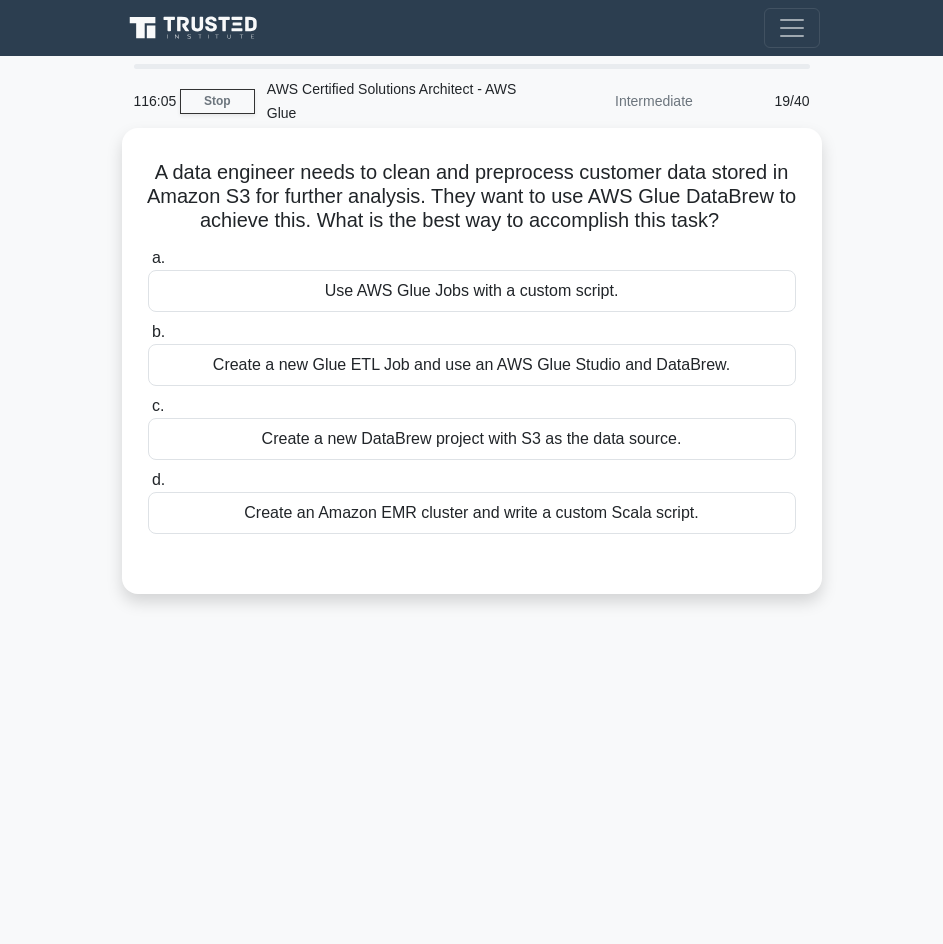 click on "A data engineer needs to clean and preprocess customer data stored in Amazon S3 for further analysis. They want to use AWS Glue DataBrew to achieve this. What is the best way to accomplish this task?
.spinner_0XTQ{transform-origin:center;animation:spinner_y6GP .75s linear infinite}@keyframes spinner_y6GP{100%{transform:rotate(360deg)}}" at bounding box center (472, 197) 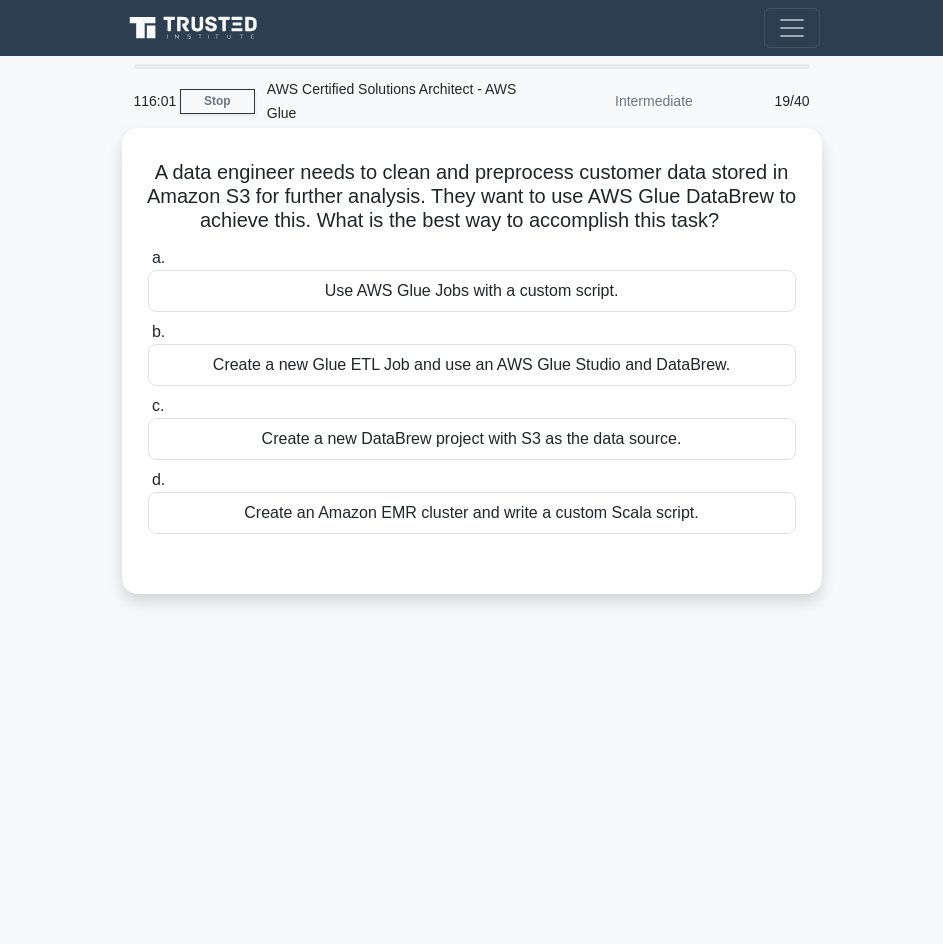 drag, startPoint x: 138, startPoint y: 178, endPoint x: 756, endPoint y: 224, distance: 619.7096 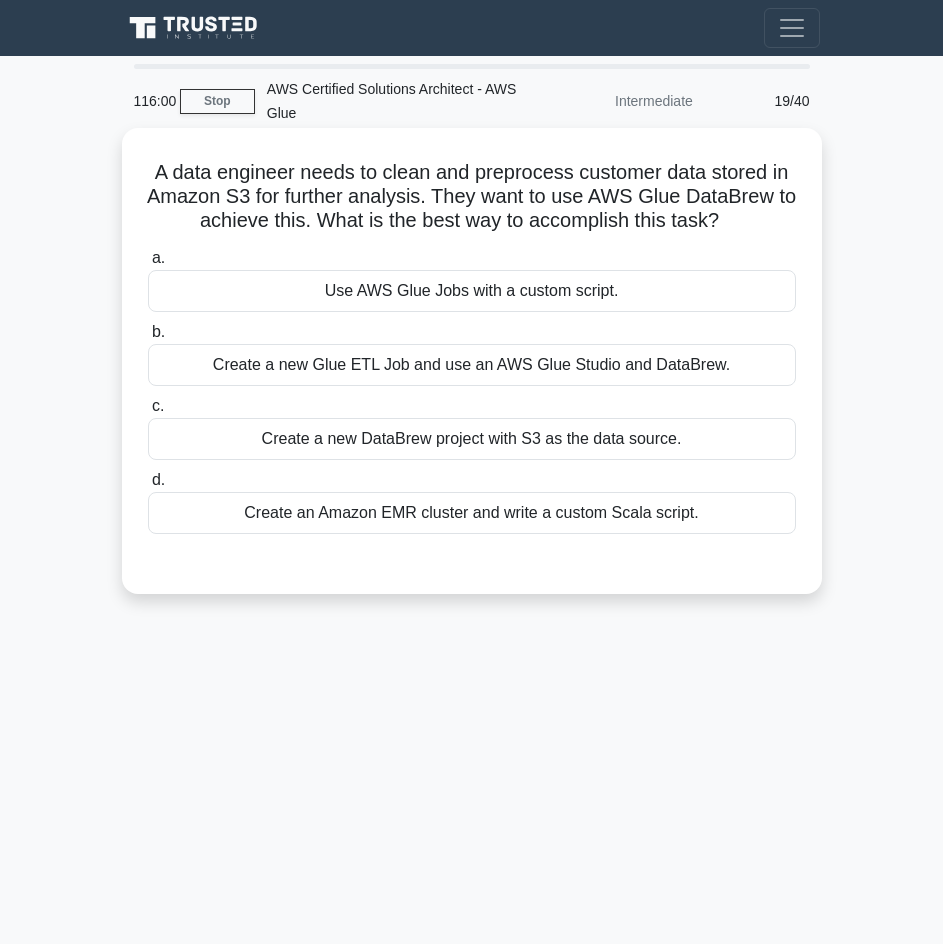 click on "A data engineer needs to clean and preprocess customer data stored in Amazon S3 for further analysis. They want to use AWS Glue DataBrew to achieve this. What is the best way to accomplish this task?
.spinner_0XTQ{transform-origin:center;animation:spinner_y6GP .75s linear infinite}@keyframes spinner_y6GP{100%{transform:rotate(360deg)}}" at bounding box center [472, 197] 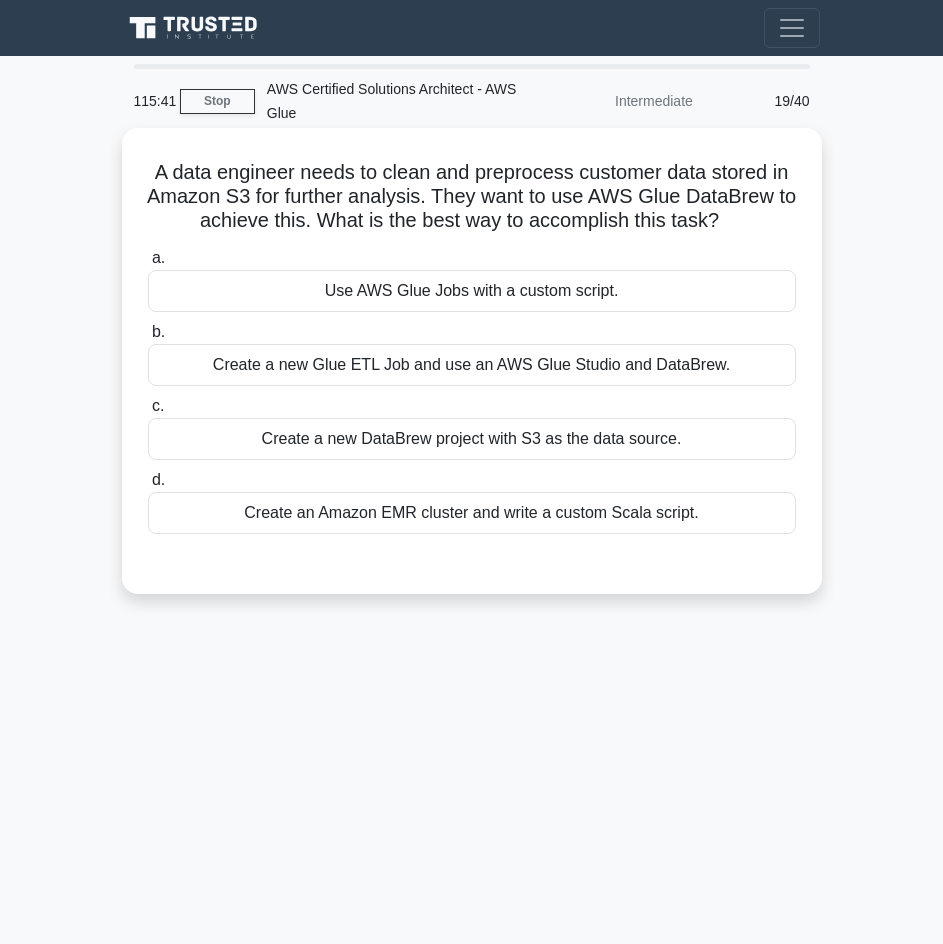 click on "Create an Amazon EMR cluster and write a custom Scala script." at bounding box center [472, 513] 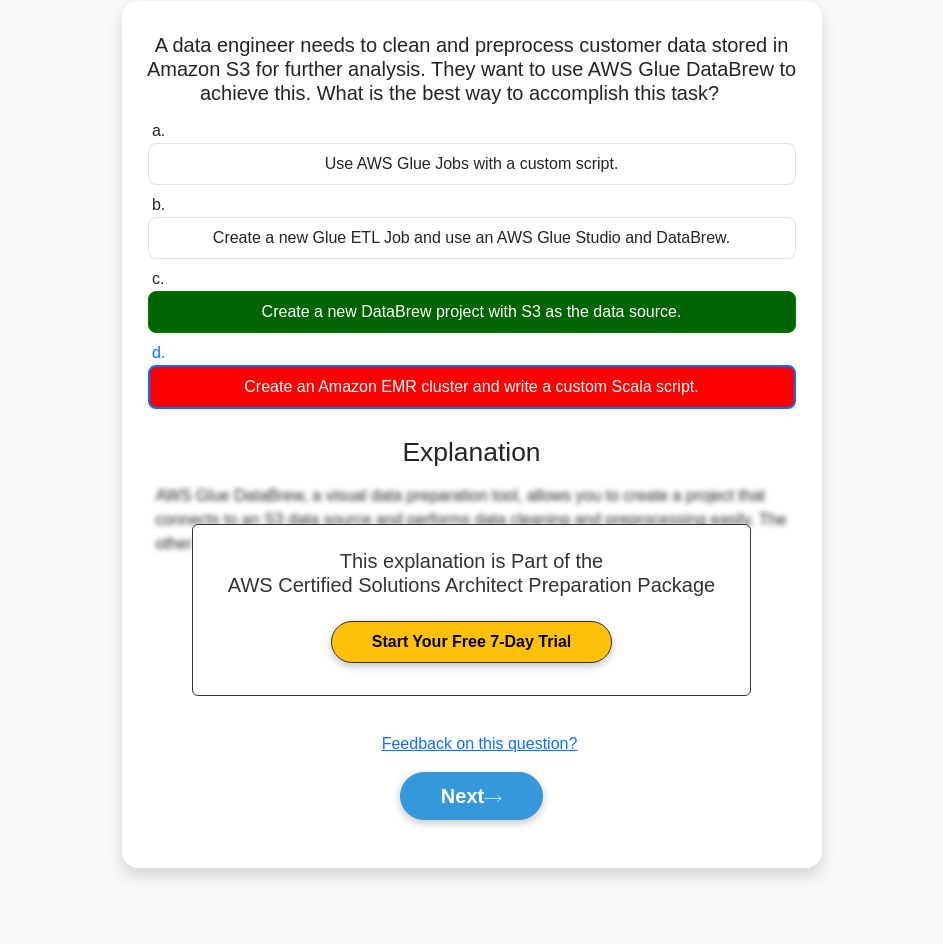 scroll, scrollTop: 128, scrollLeft: 0, axis: vertical 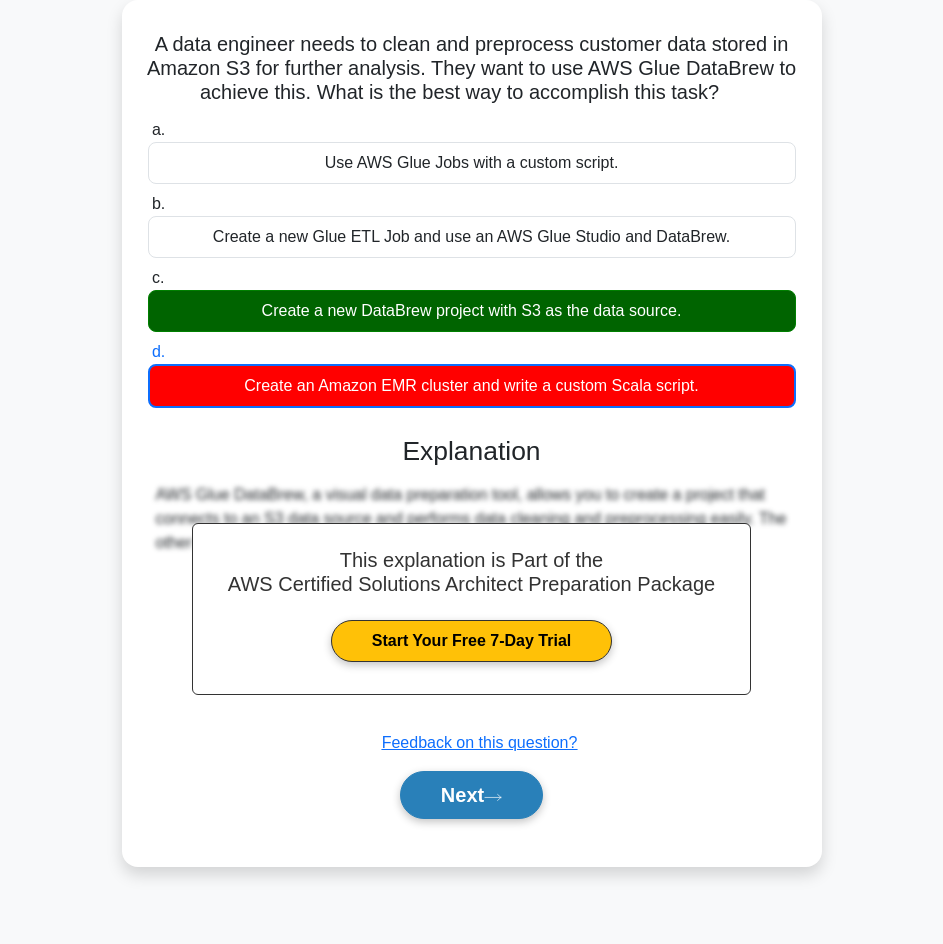 click on "Next" at bounding box center [471, 795] 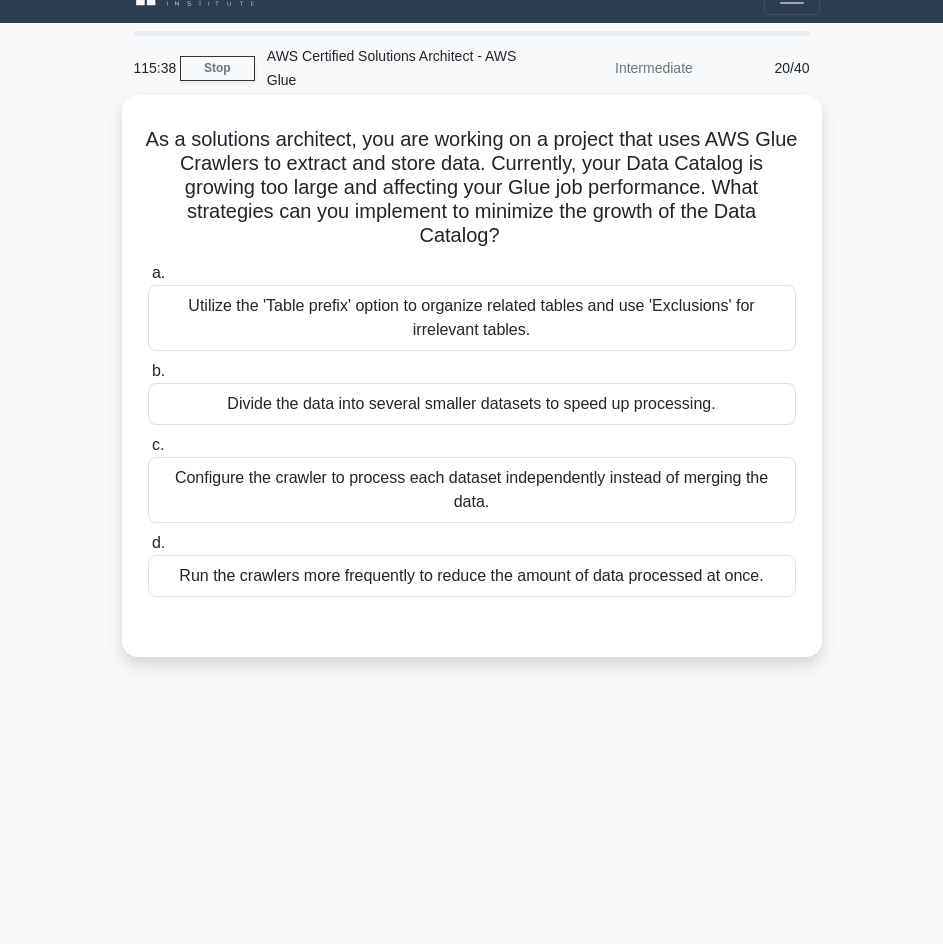 scroll, scrollTop: 28, scrollLeft: 0, axis: vertical 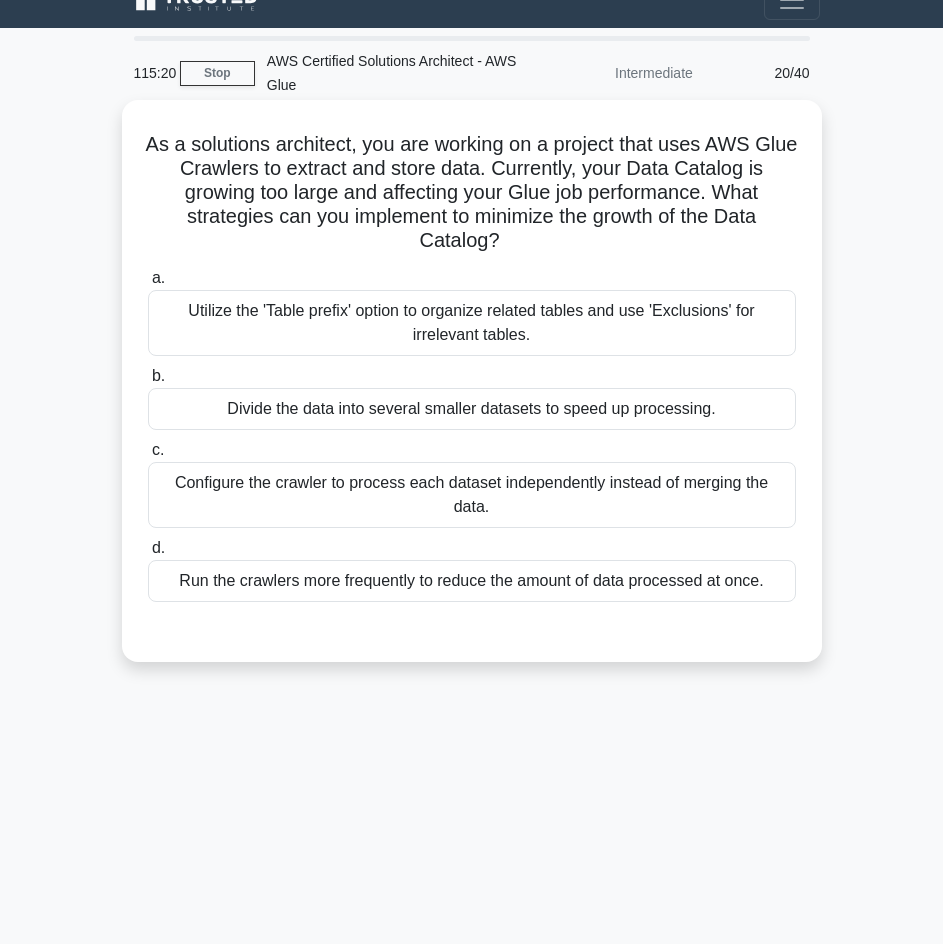 click on "Divide the data into several smaller datasets to speed up processing." at bounding box center [472, 409] 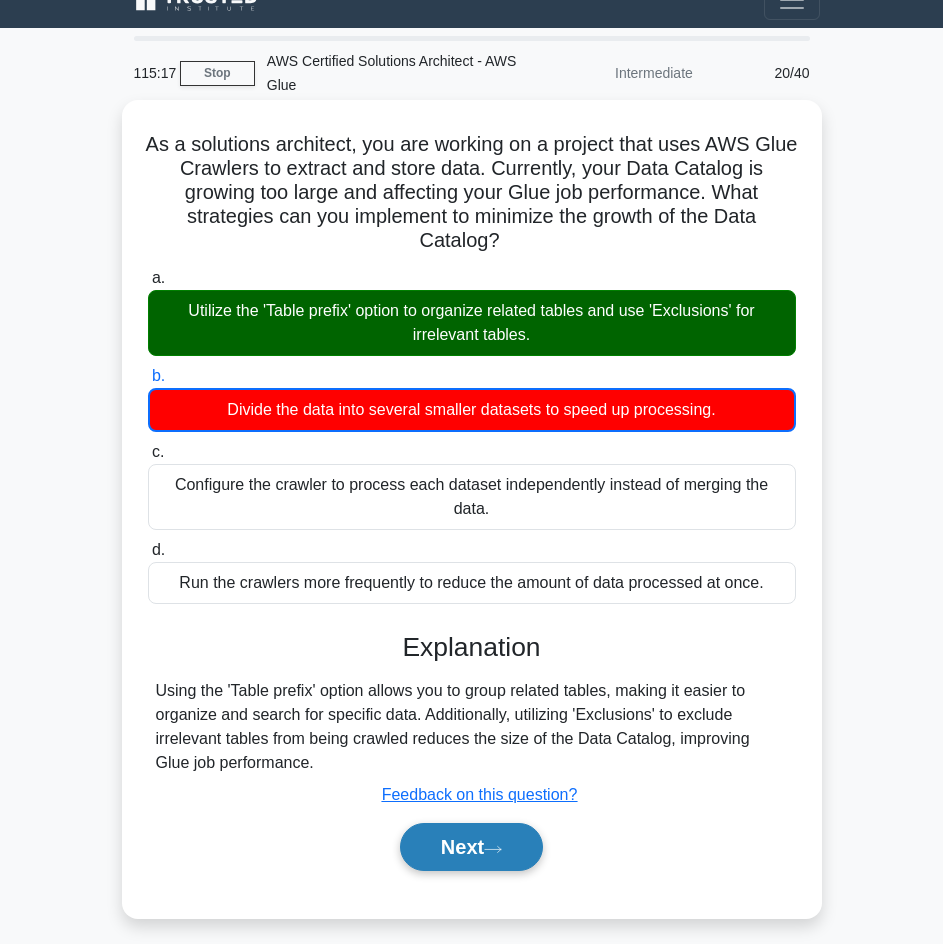 click on "Next" at bounding box center (471, 847) 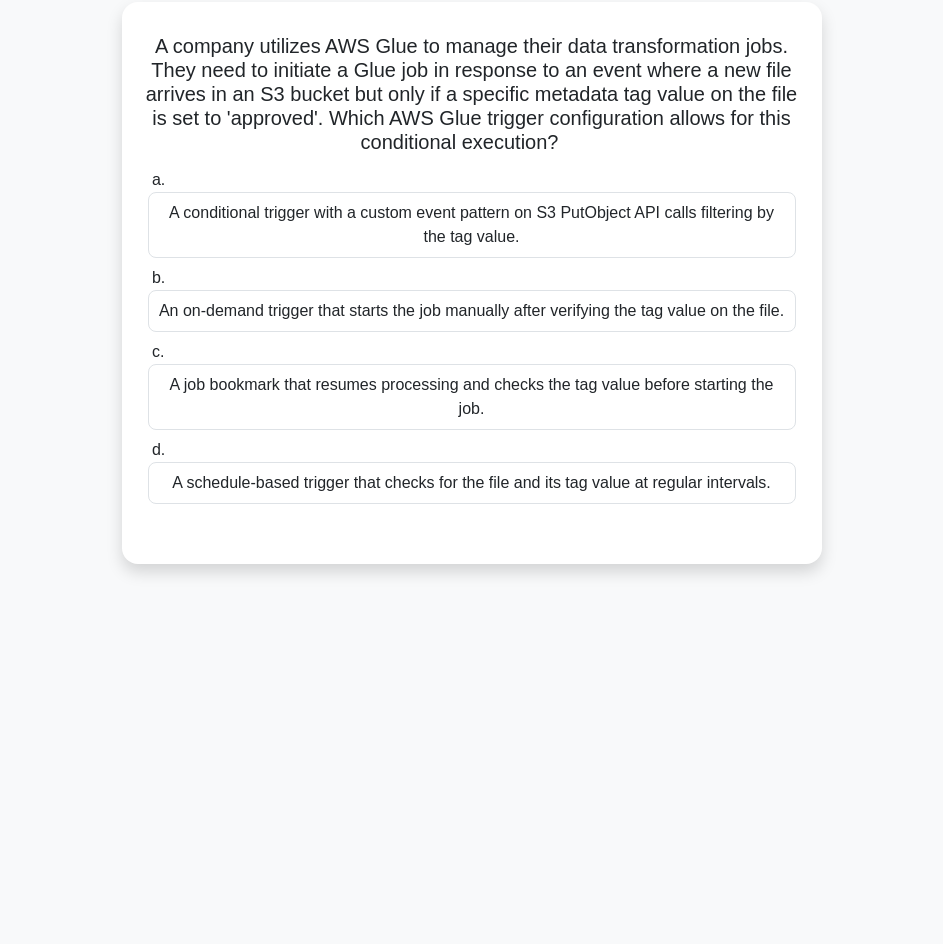 scroll, scrollTop: 128, scrollLeft: 0, axis: vertical 